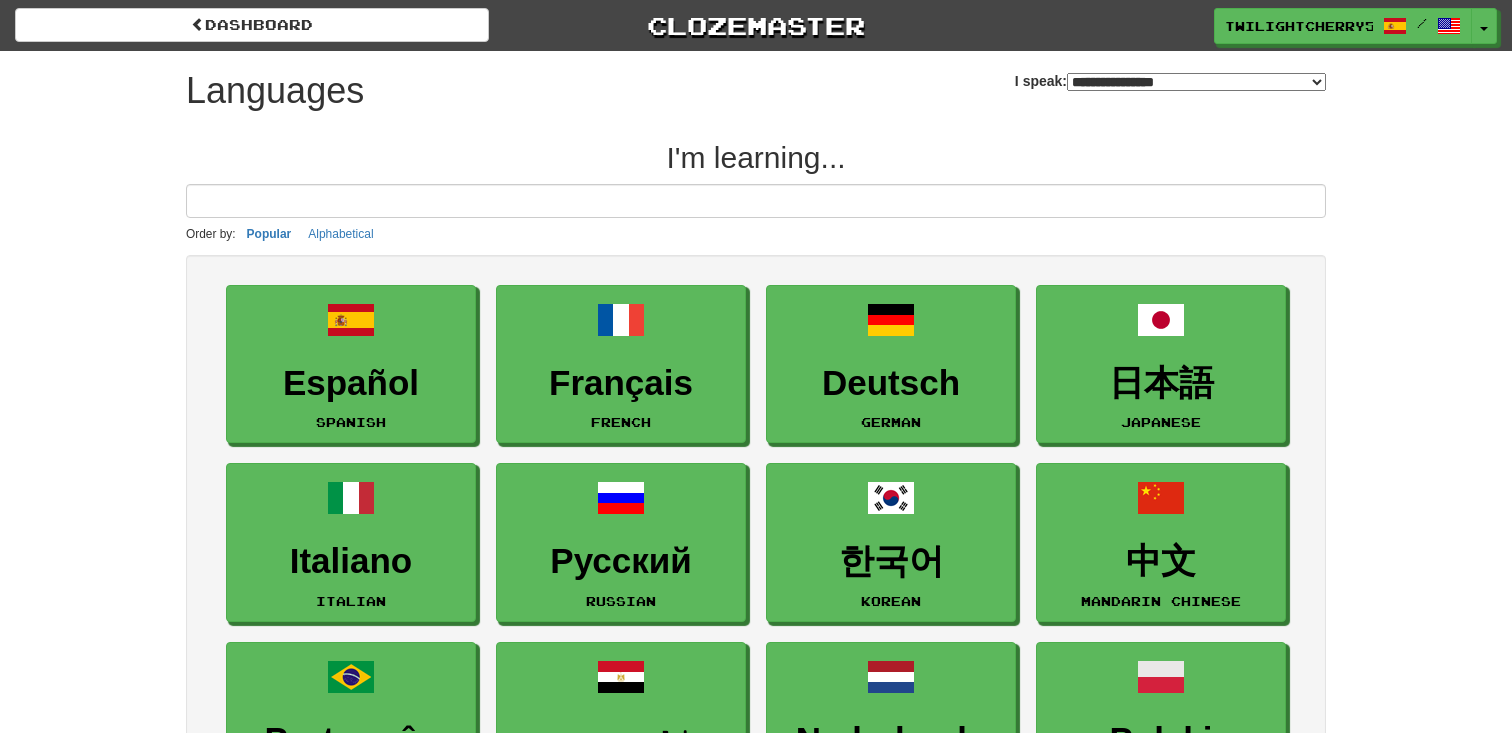 select on "*******" 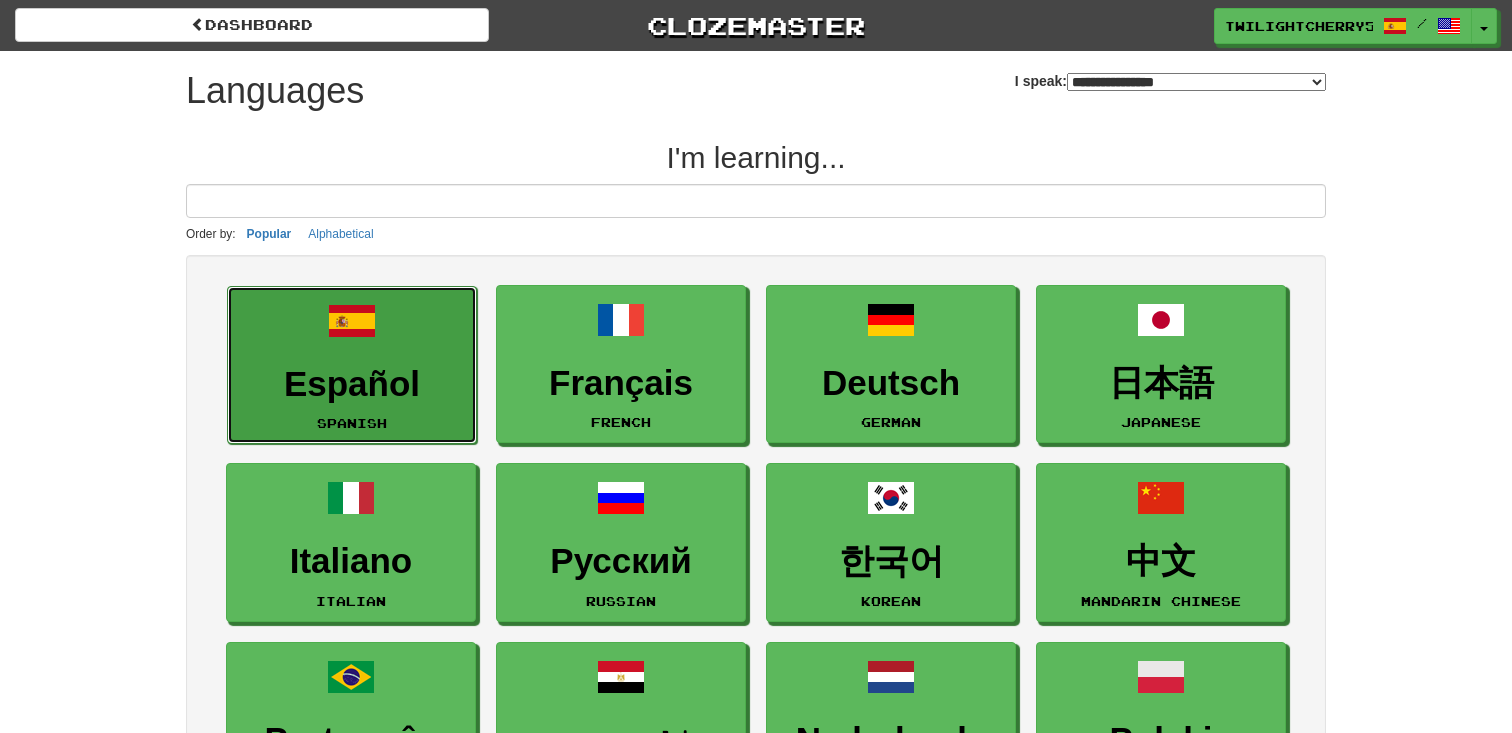 click at bounding box center [352, 321] 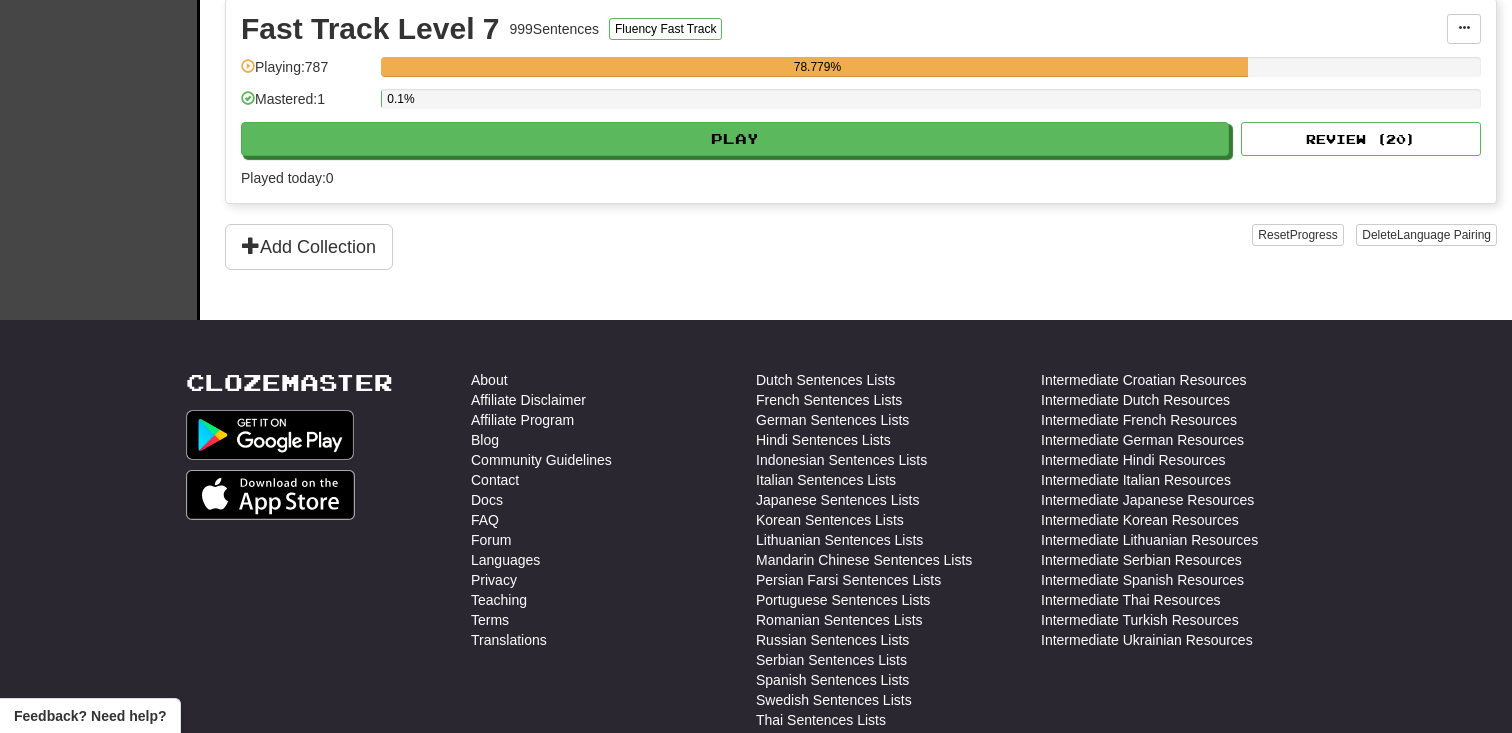 scroll, scrollTop: 1729, scrollLeft: 0, axis: vertical 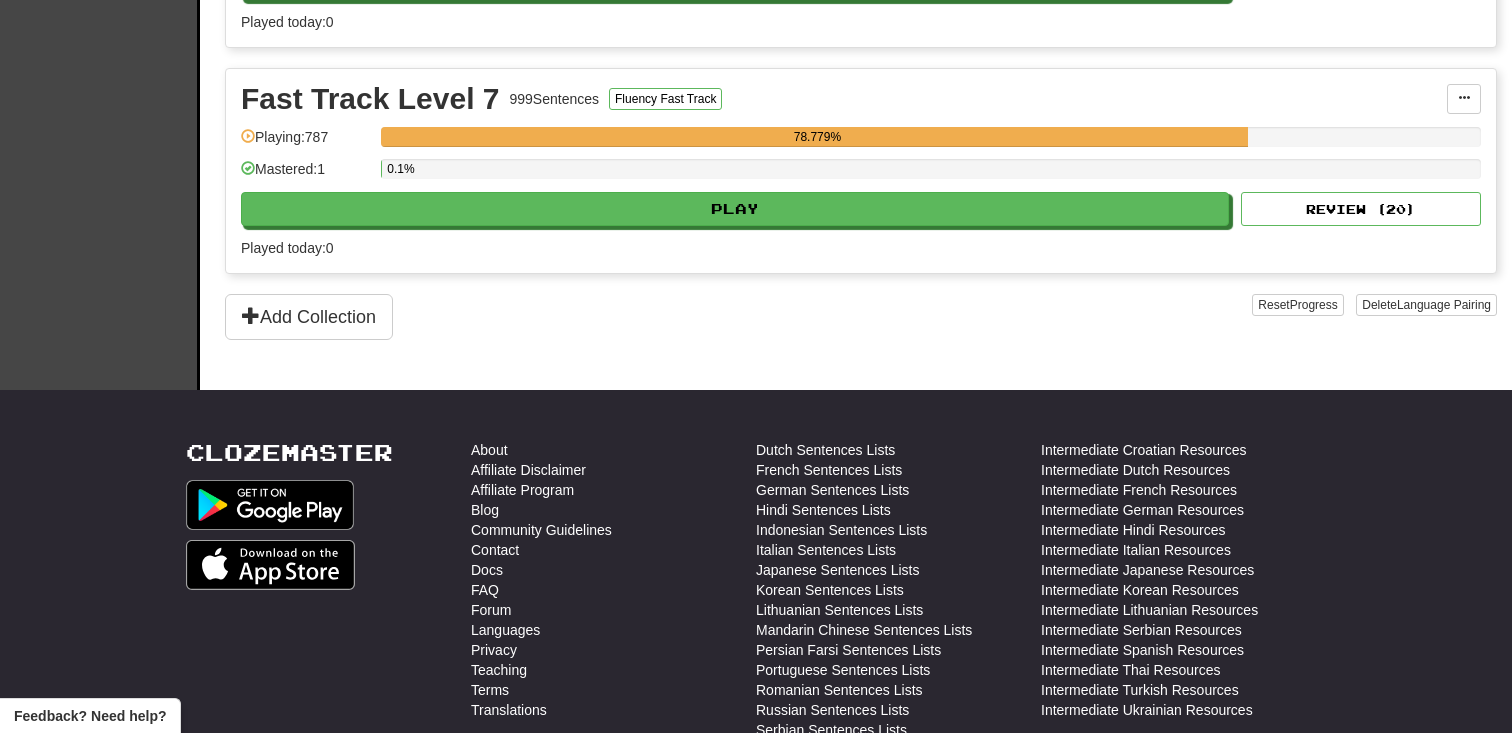 click on "0.1%" at bounding box center [931, 175] 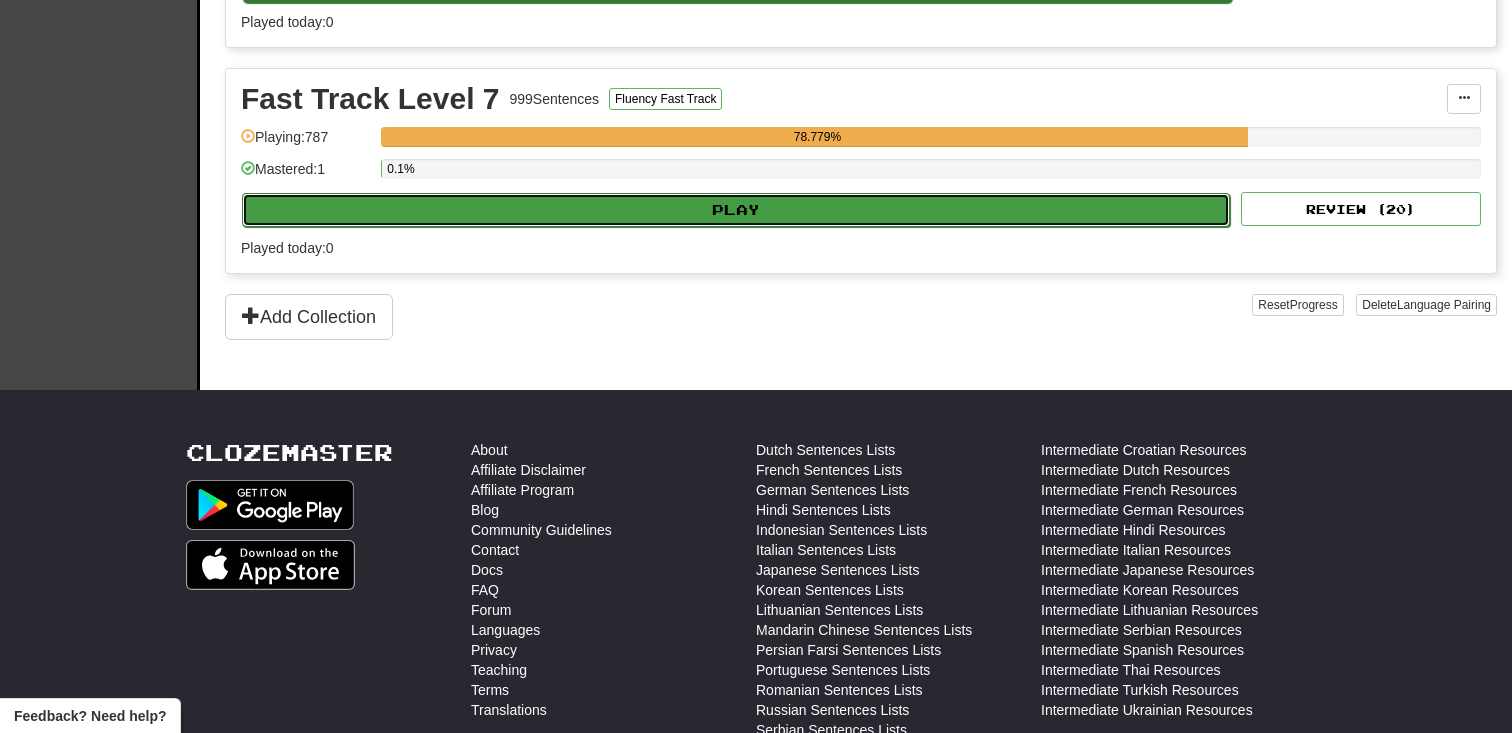 click on "Play" at bounding box center (736, 210) 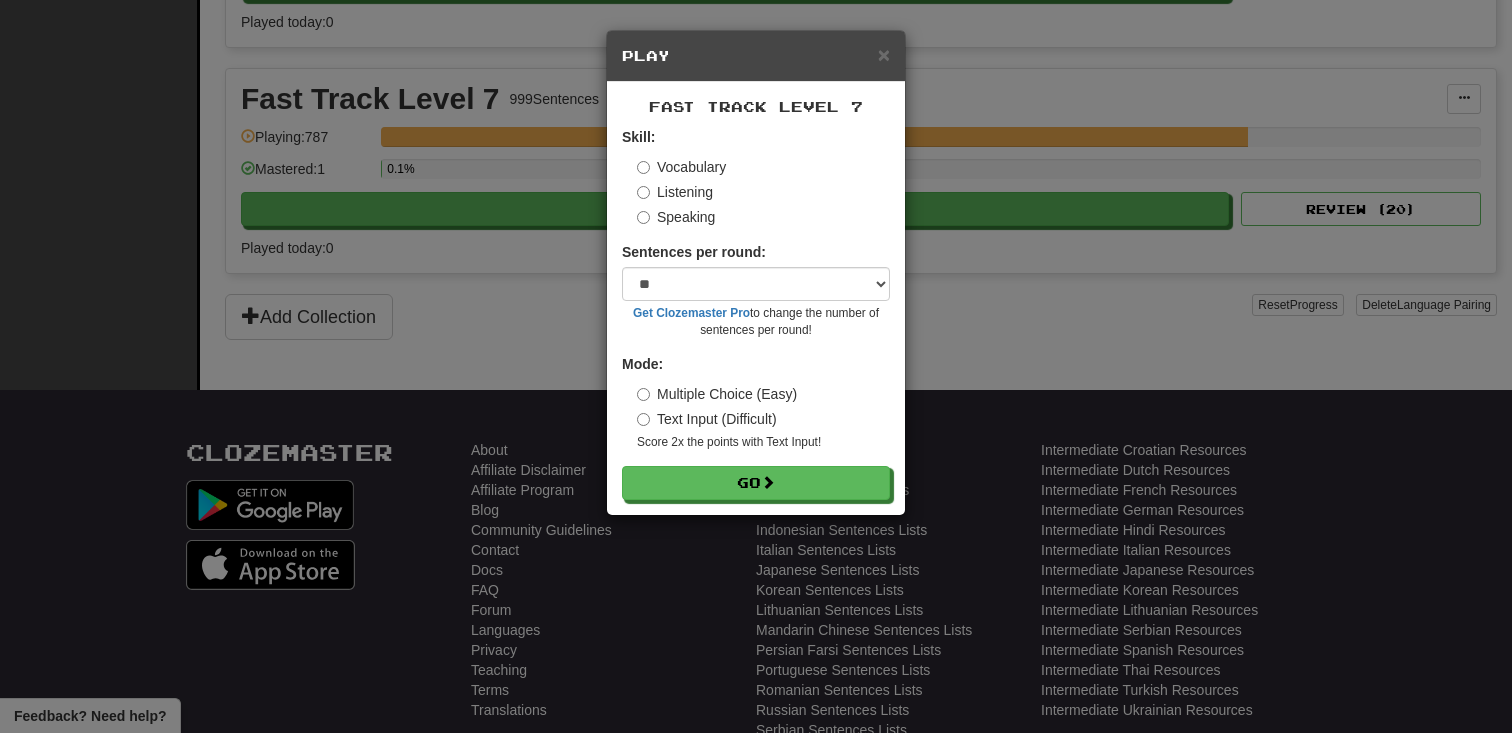 click on "Fast Track Level 7 Skill: Vocabulary Listening Speaking Sentences per round: * ** ** ** ** ** *** ******** Get Clozemaster Pro  to change the number of sentences per round! Mode: Multiple Choice (Easy) Text Input (Difficult) Score 2x the points with Text Input ! Go" at bounding box center [756, 298] 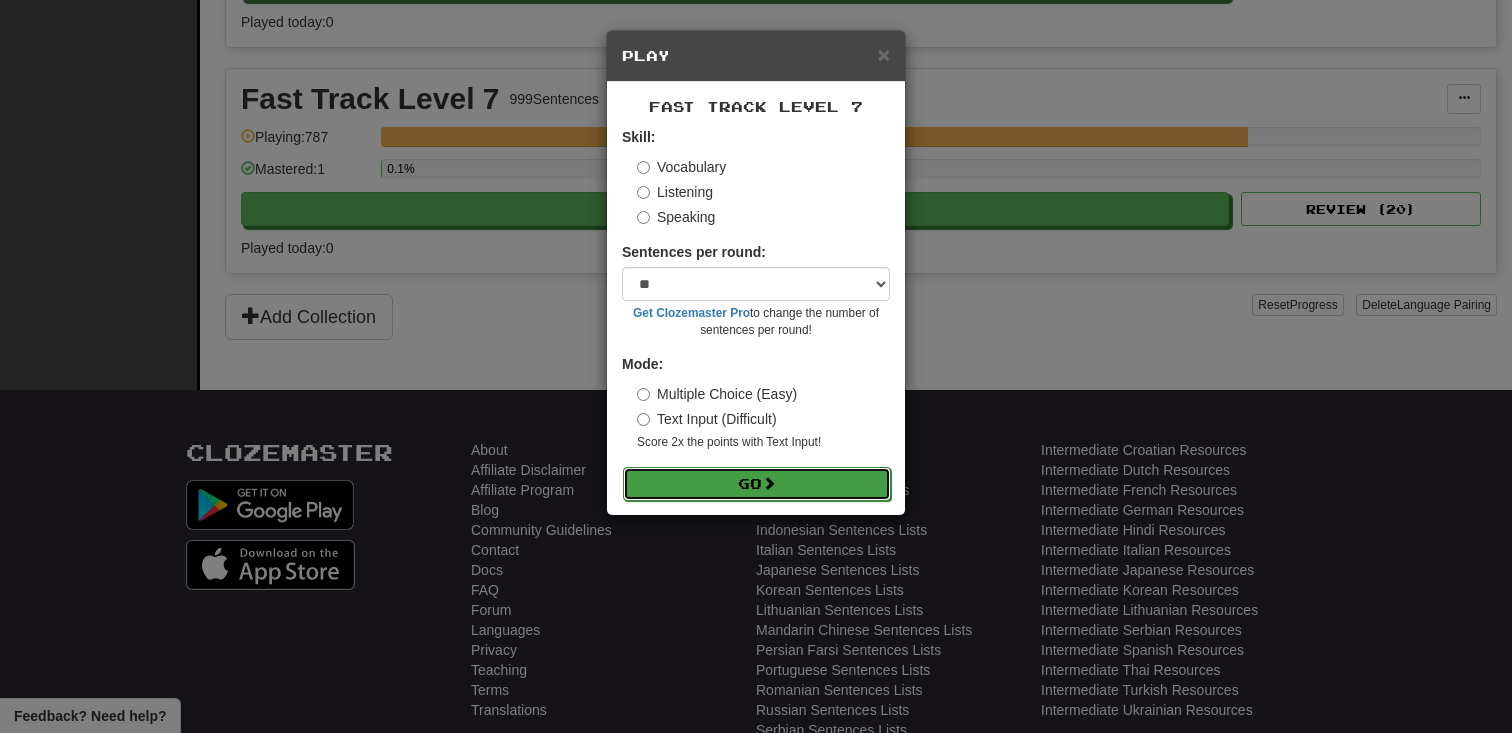 click on "Go" at bounding box center [757, 484] 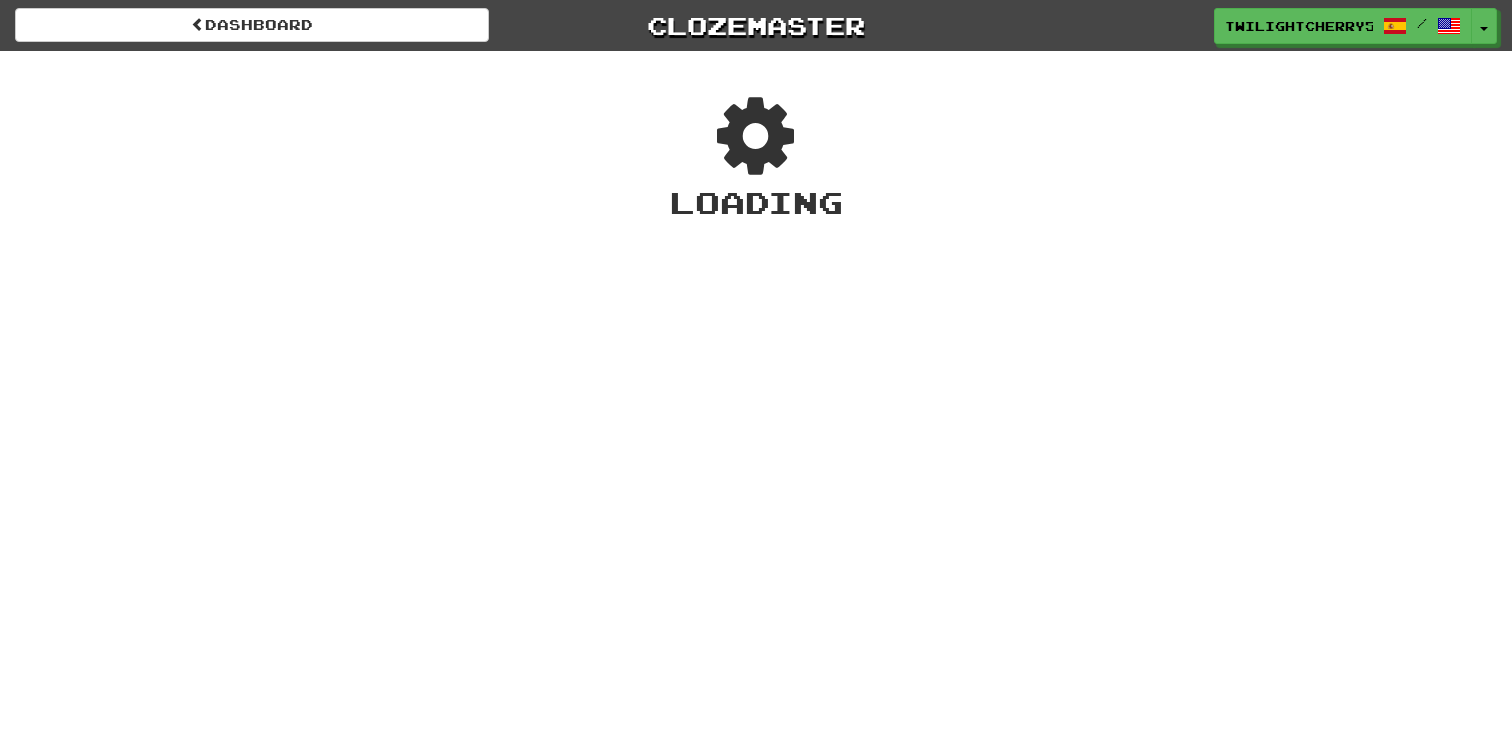 scroll, scrollTop: 0, scrollLeft: 0, axis: both 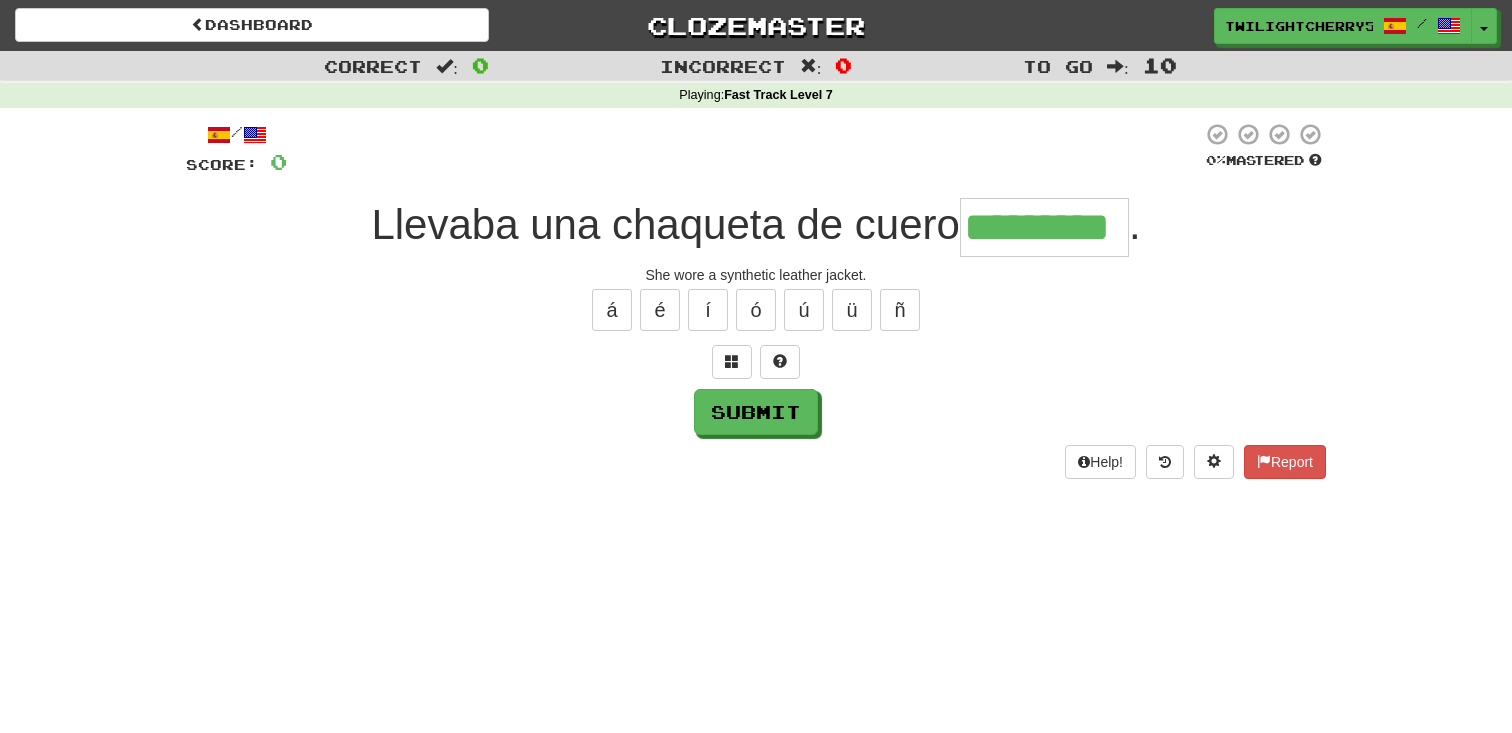 type on "*********" 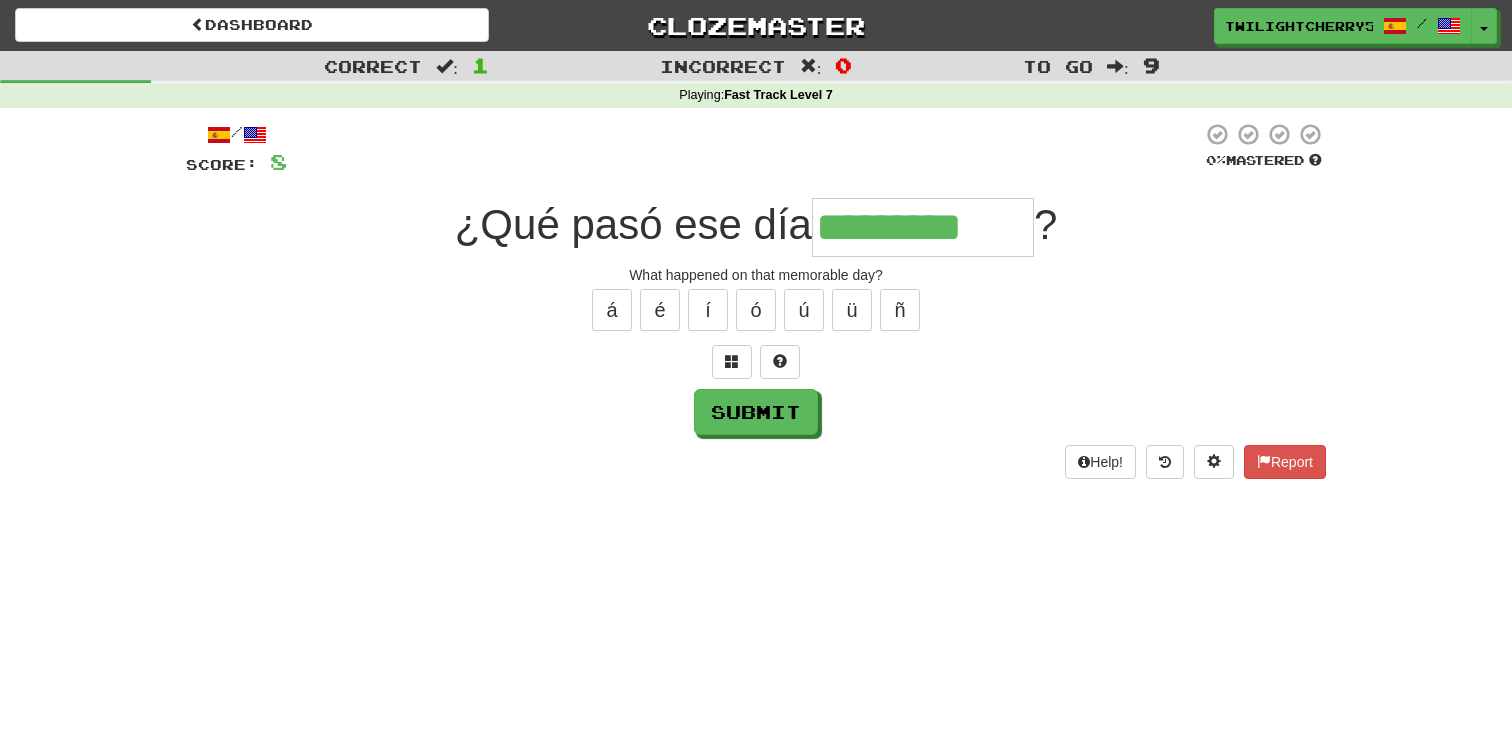 type on "*********" 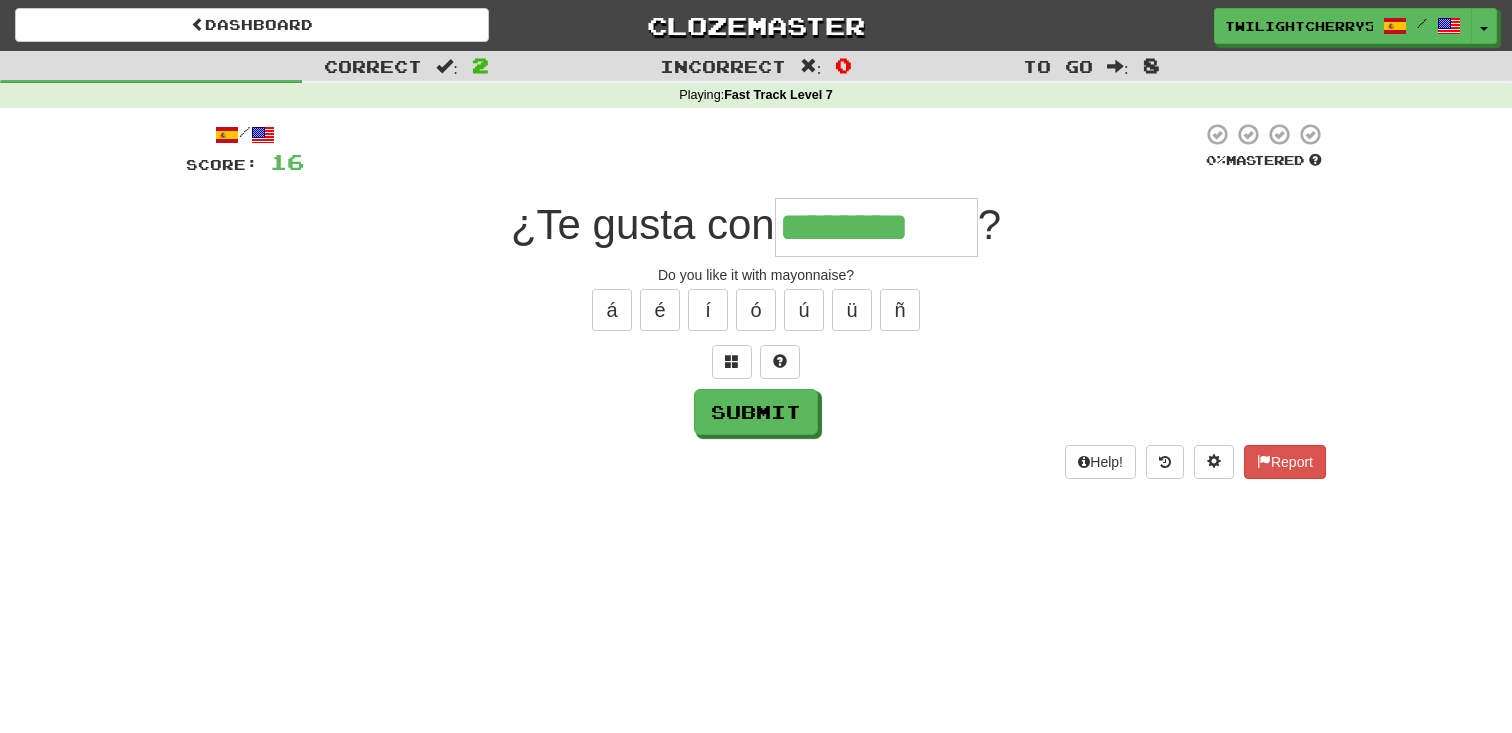 type on "********" 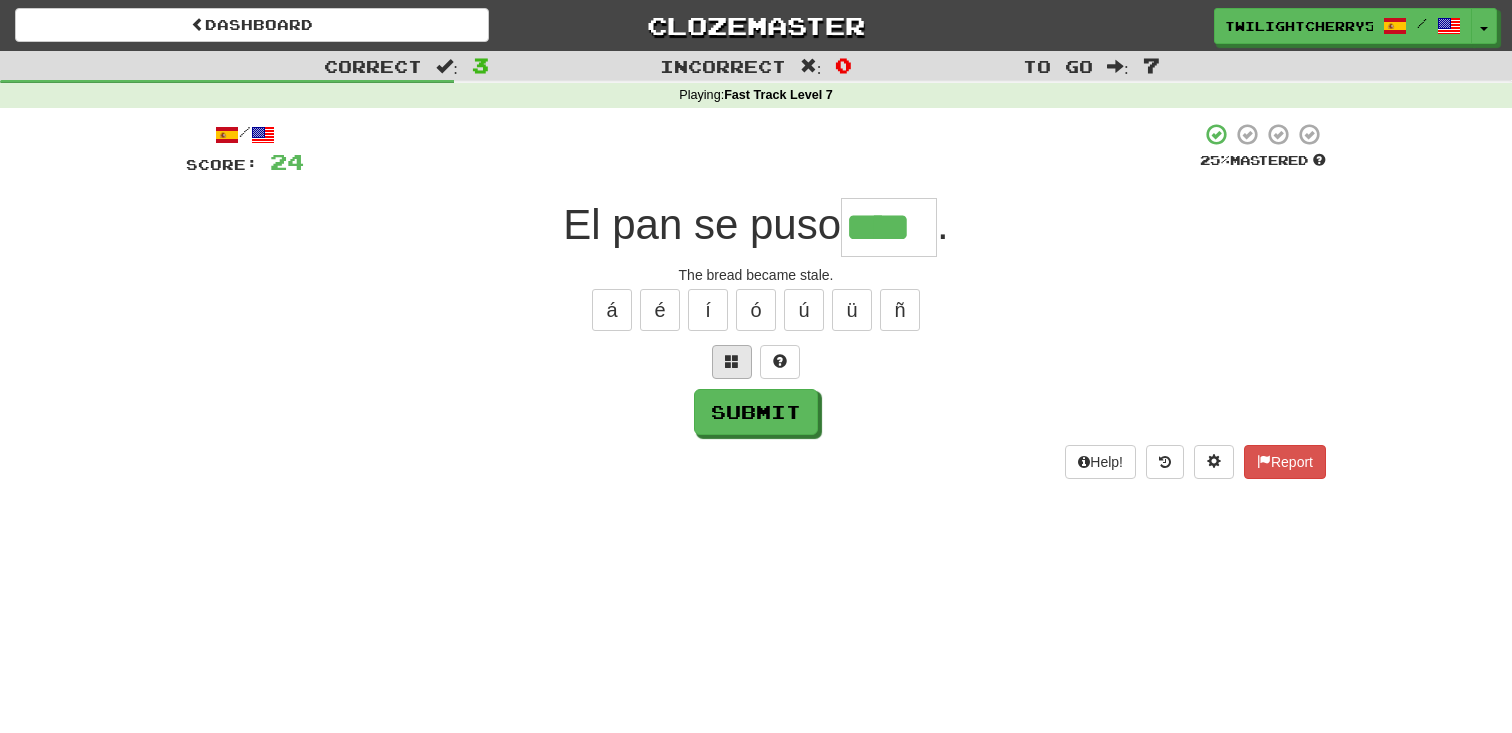 type on "****" 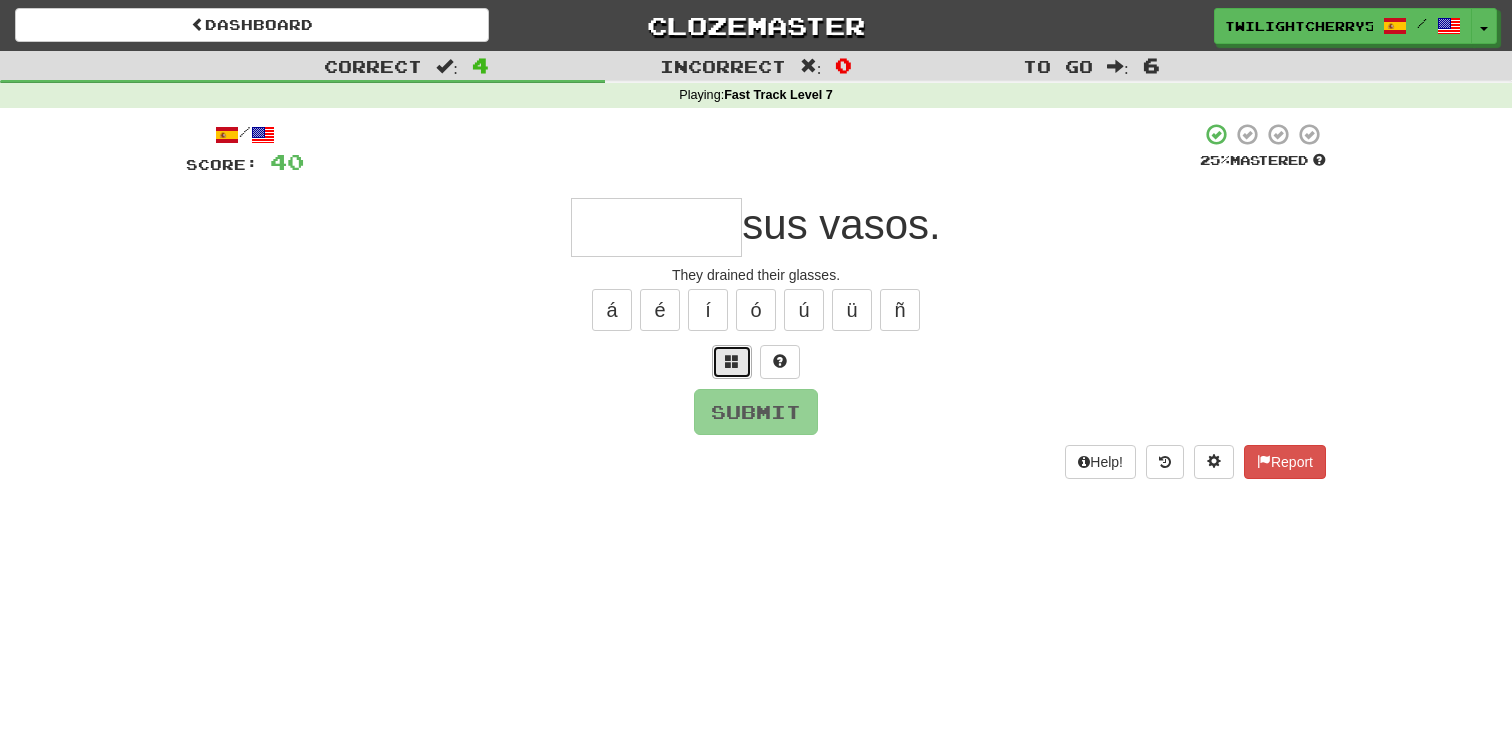 click at bounding box center (732, 362) 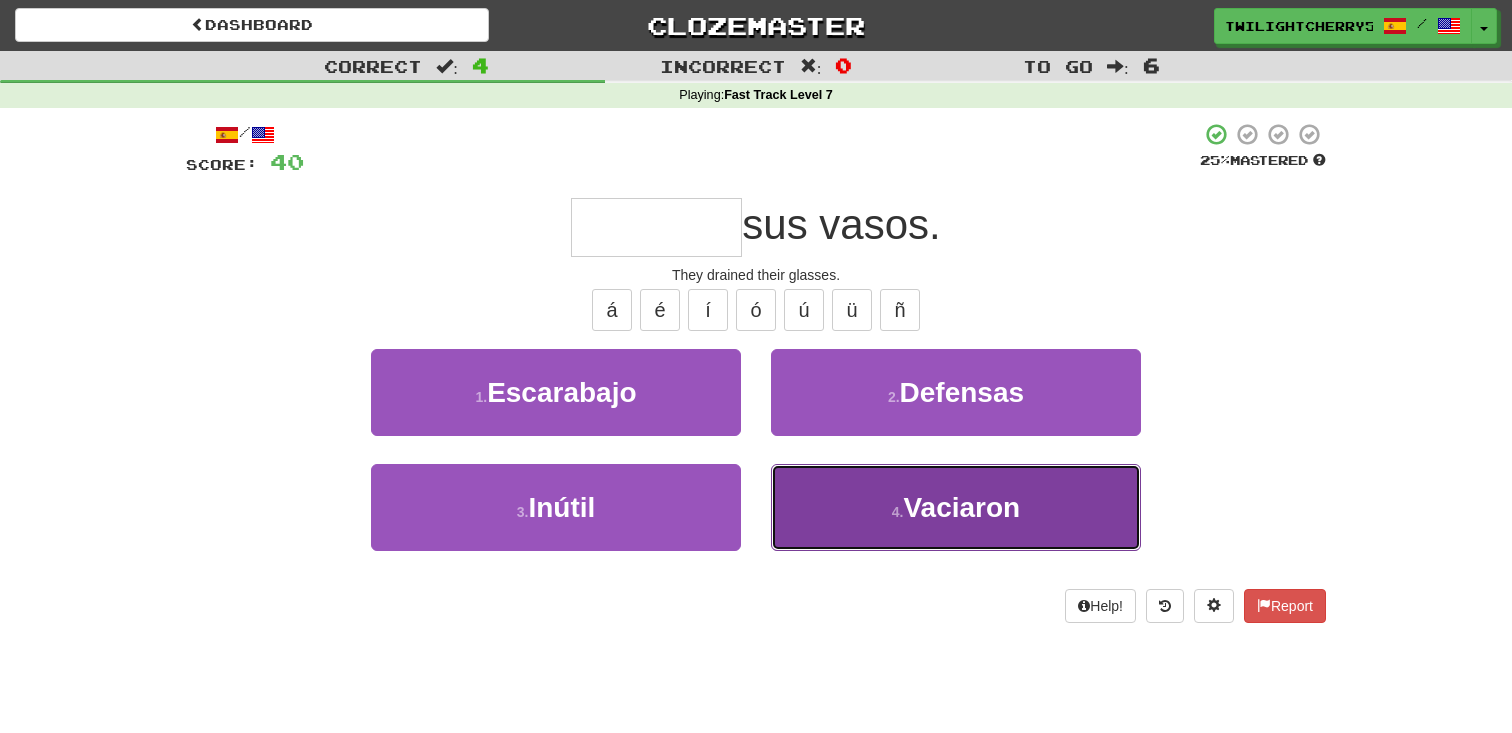 click on "4 .  Vaciaron" at bounding box center [956, 507] 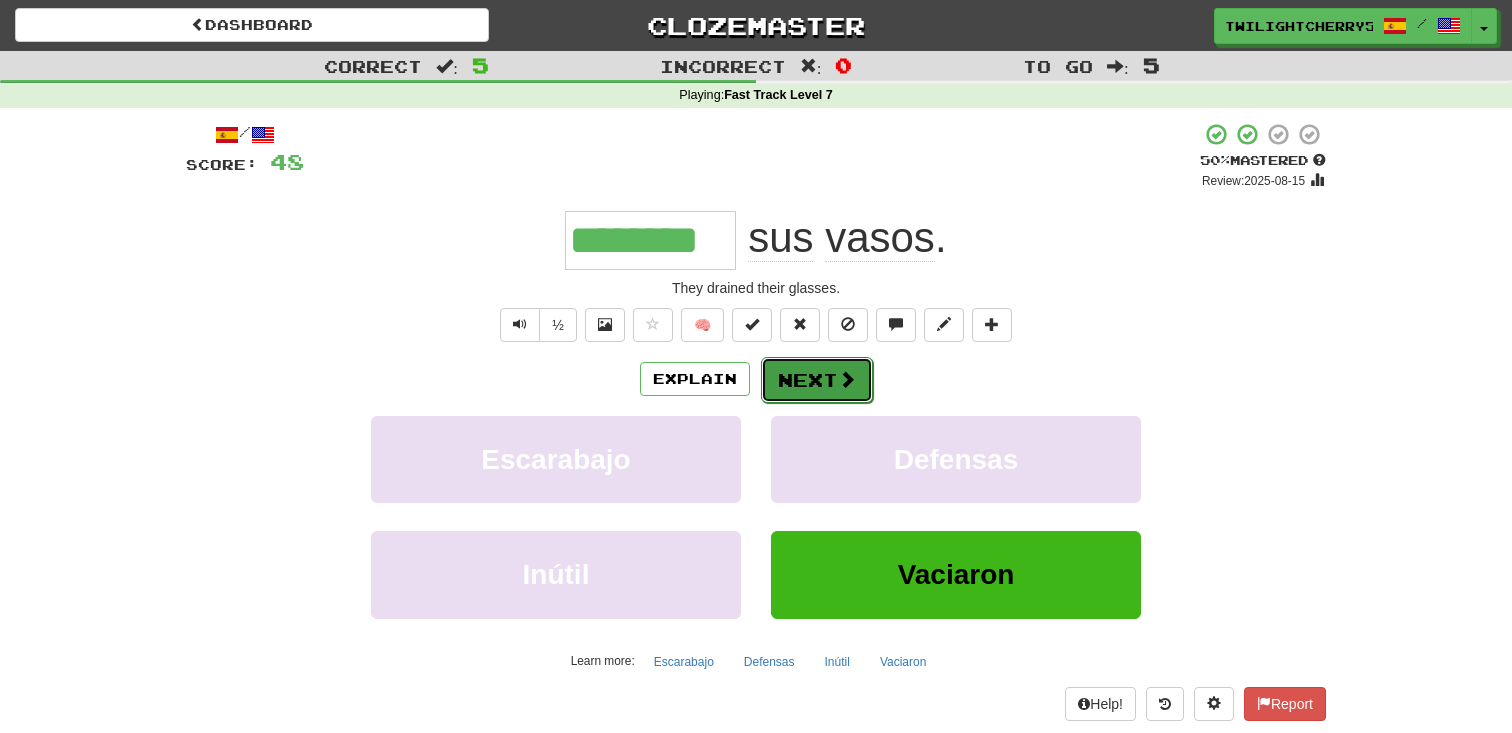 click on "Next" at bounding box center (817, 380) 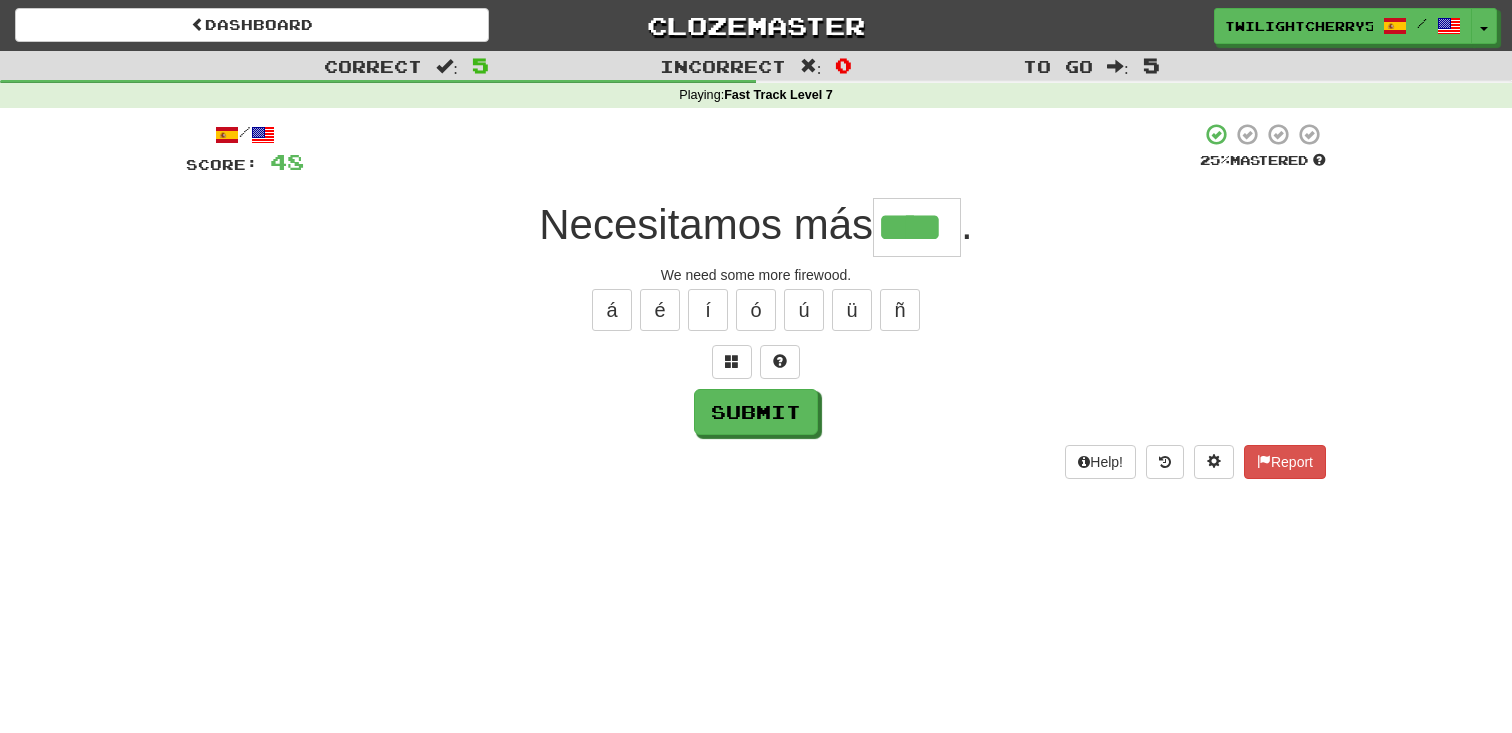 type on "****" 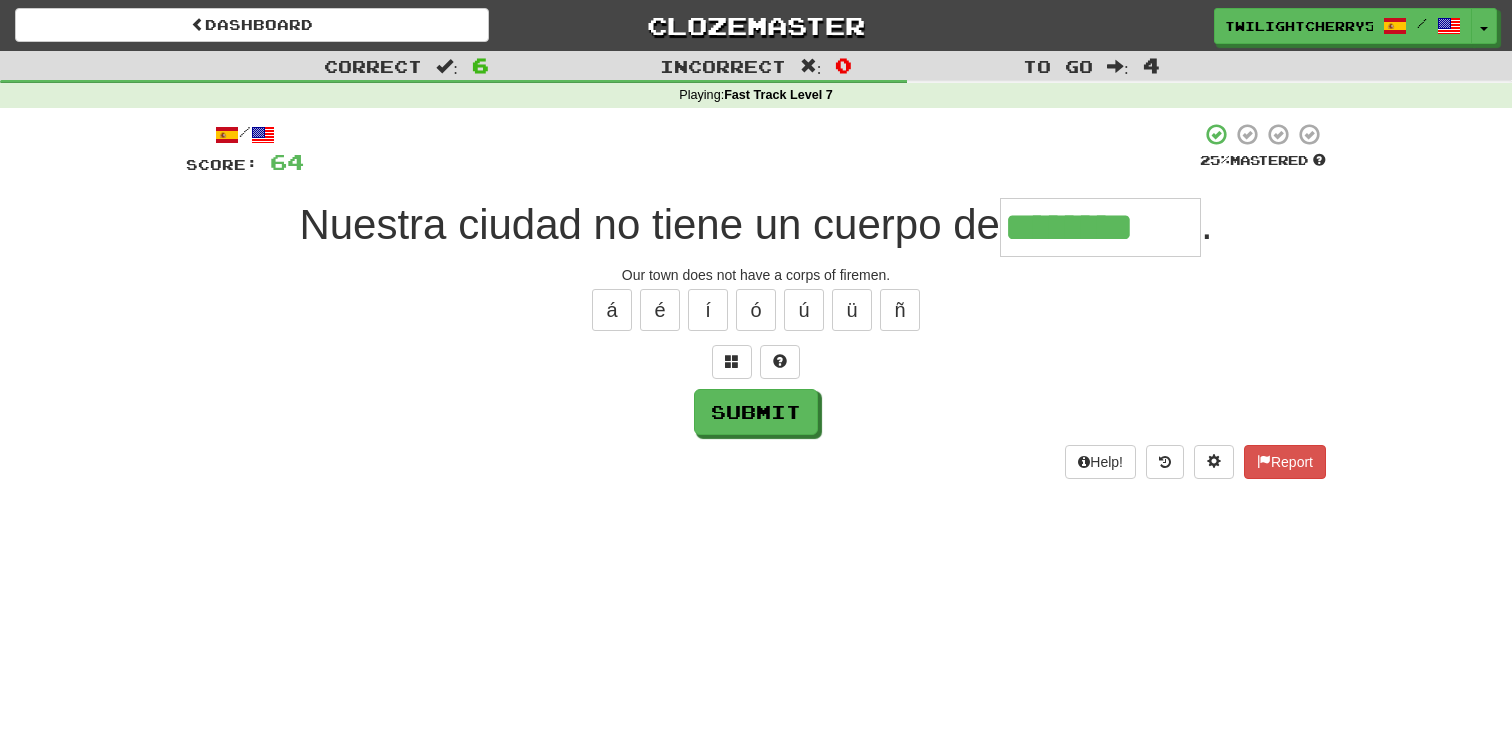 type on "********" 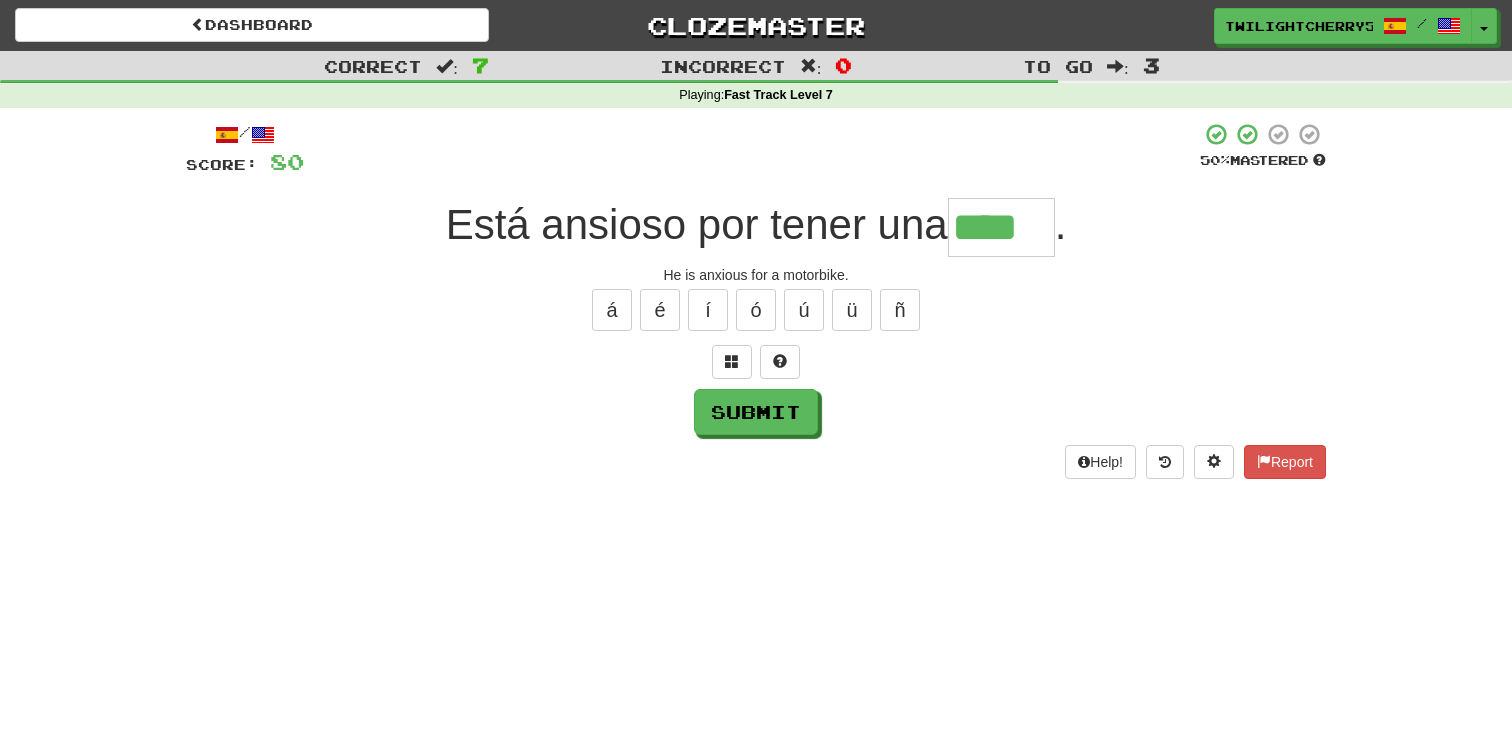 type on "****" 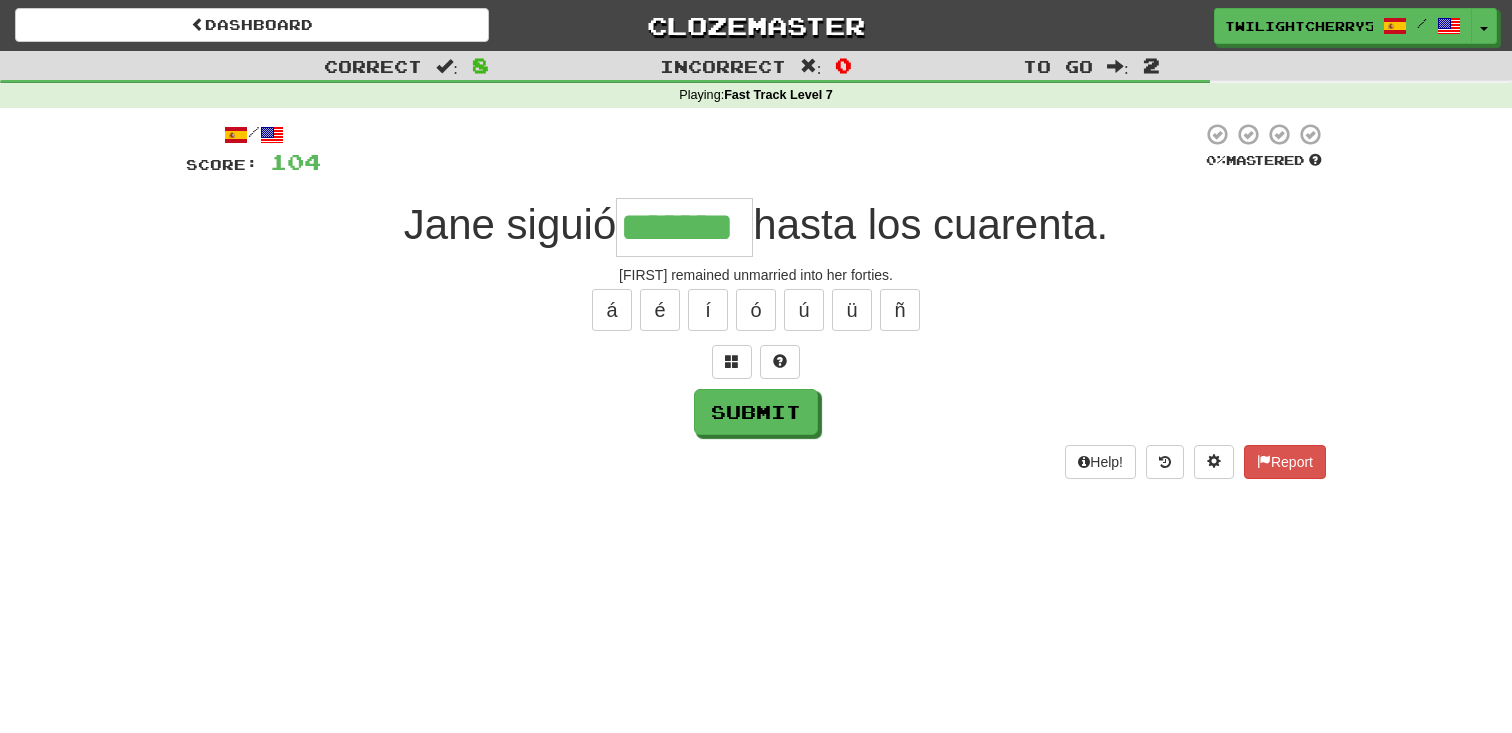 type on "*******" 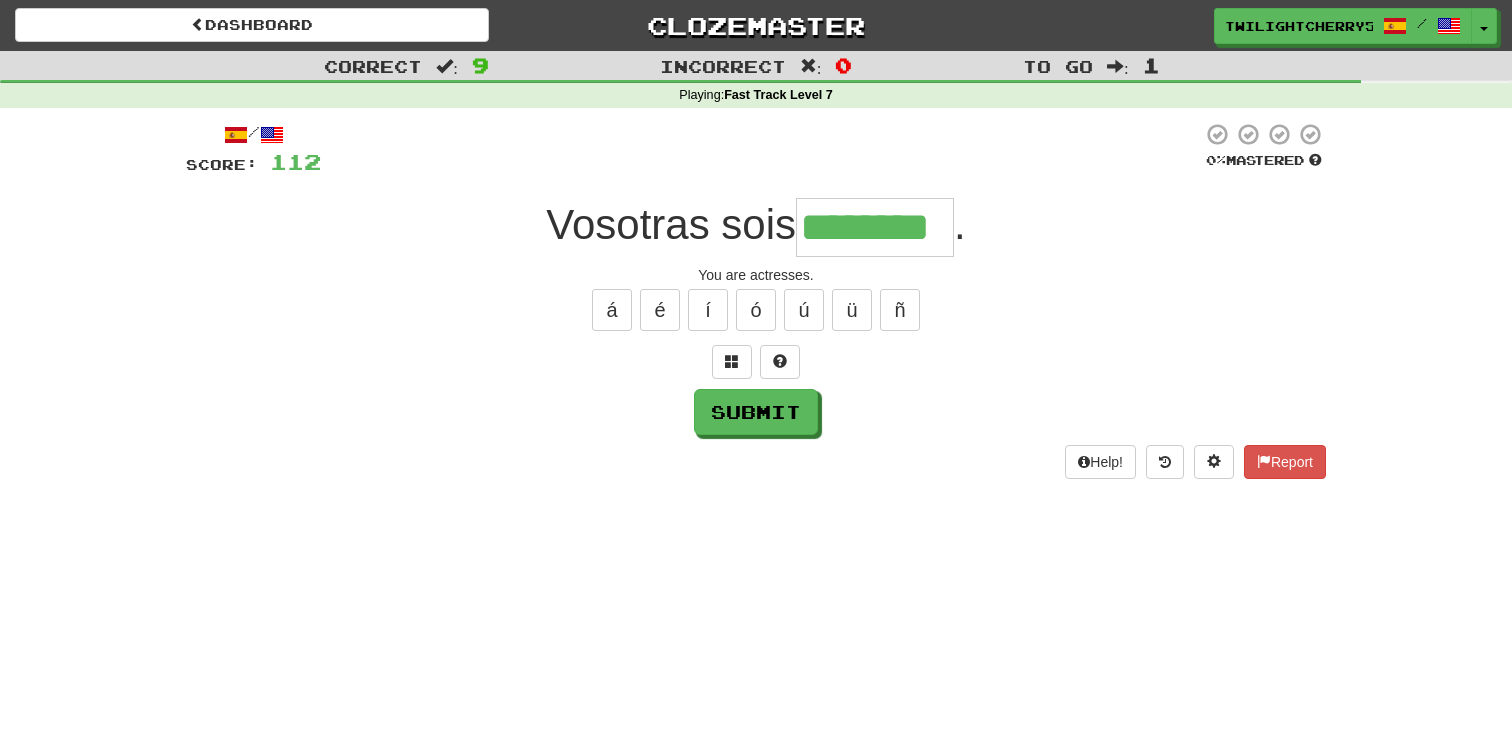 type on "********" 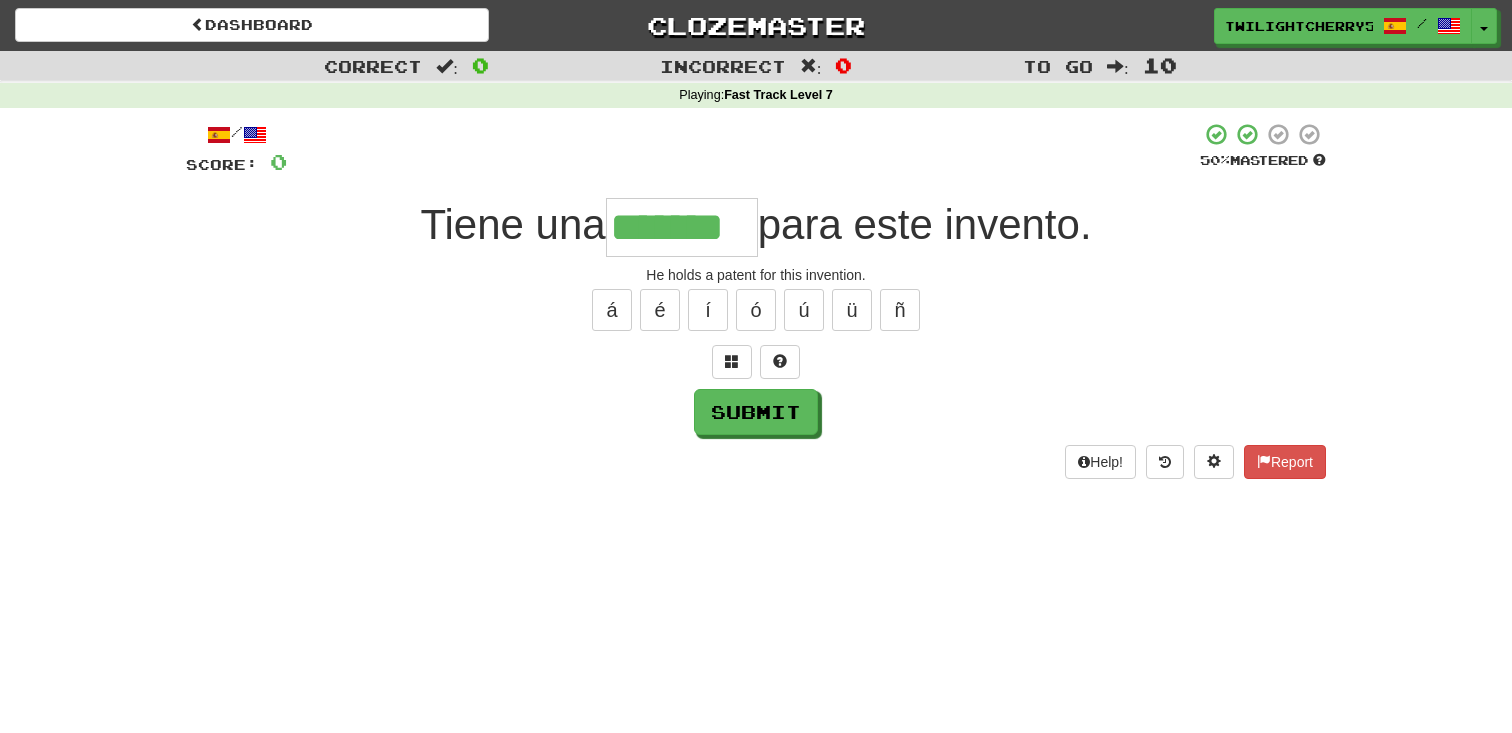type on "*******" 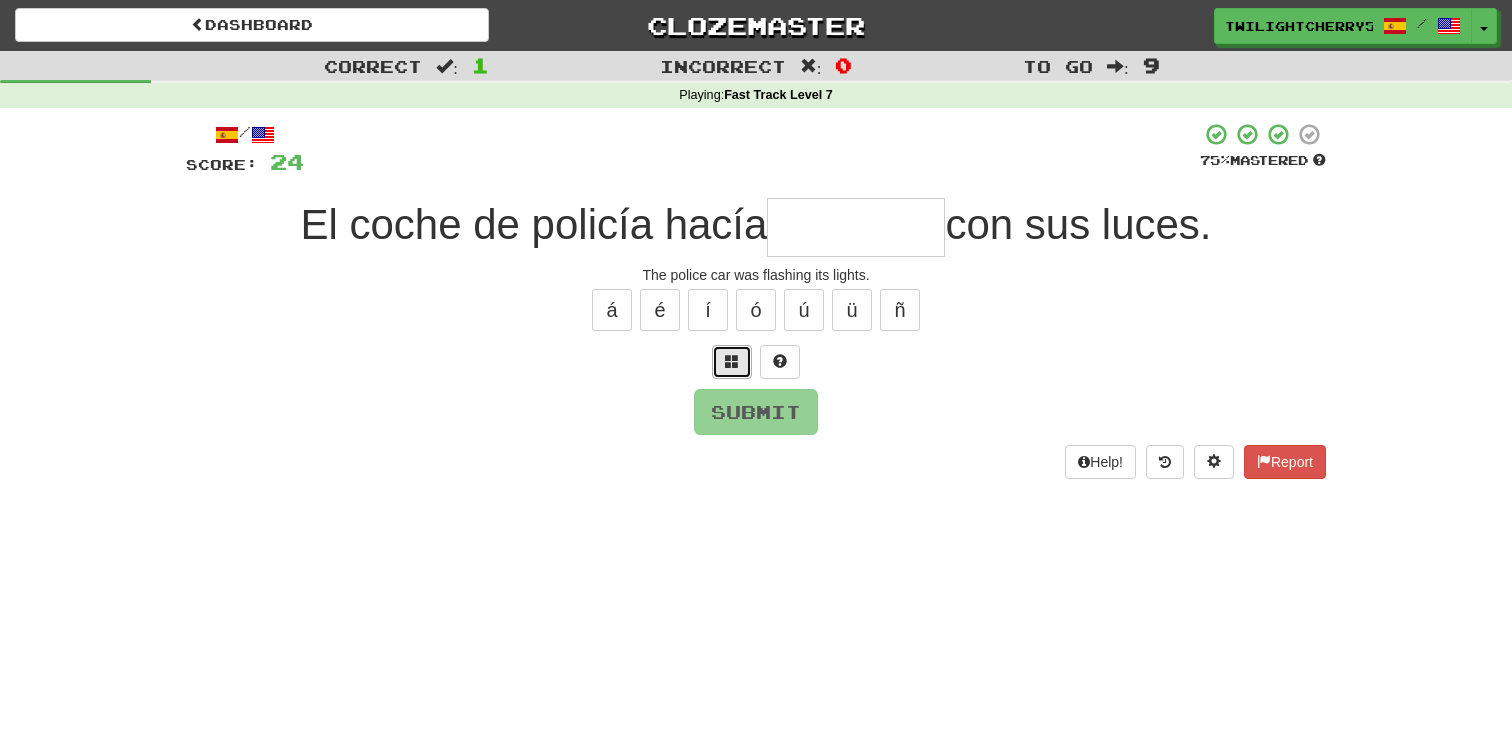 click at bounding box center [732, 361] 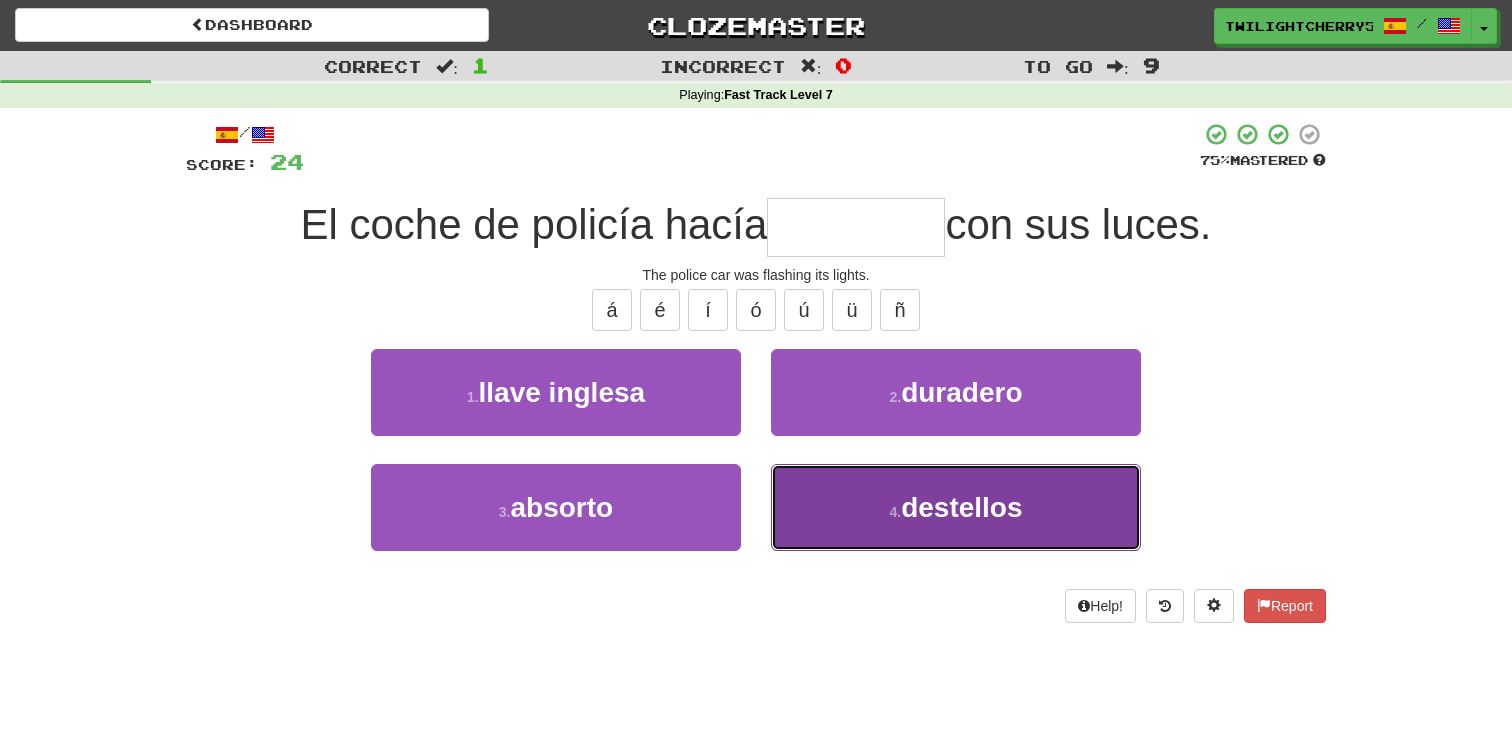 click on "destellos" at bounding box center [961, 507] 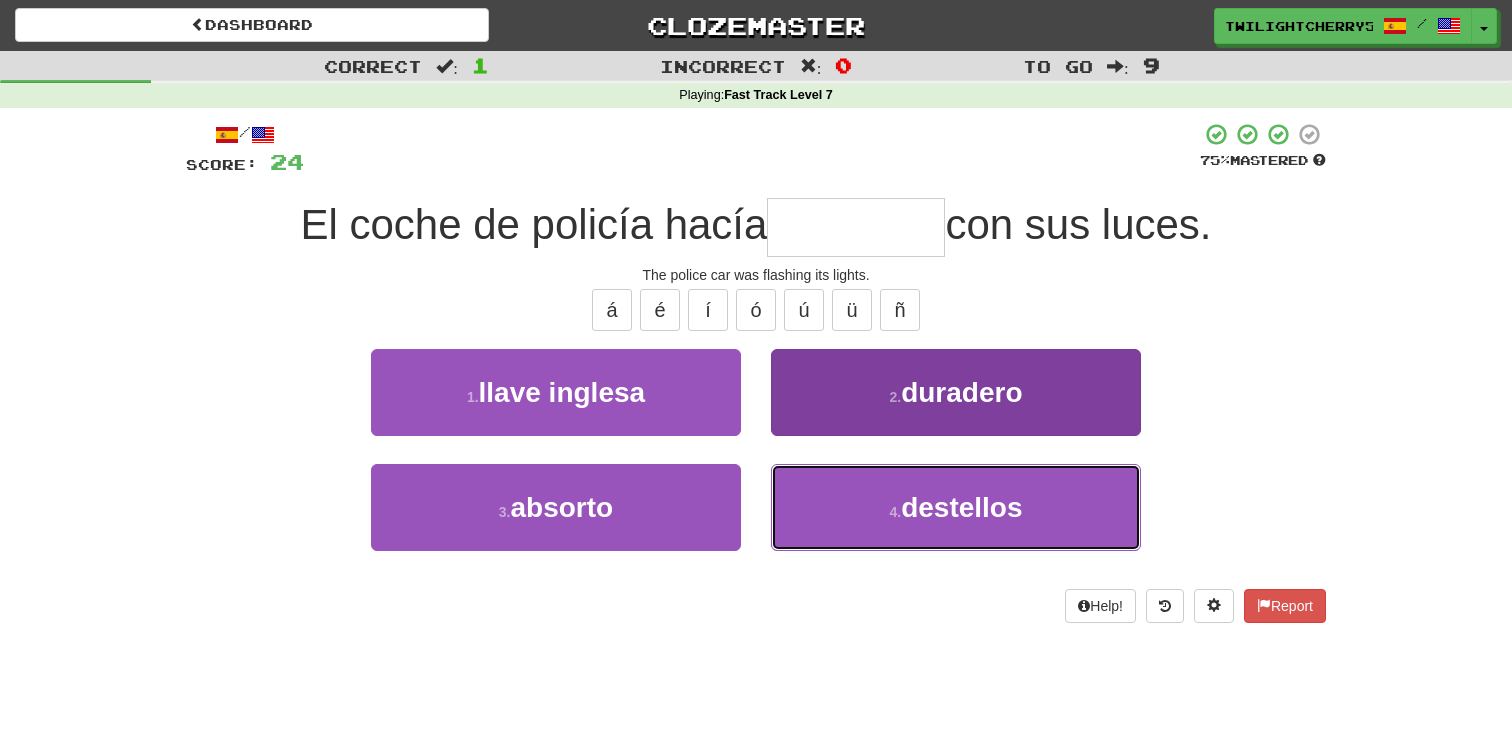 type on "*********" 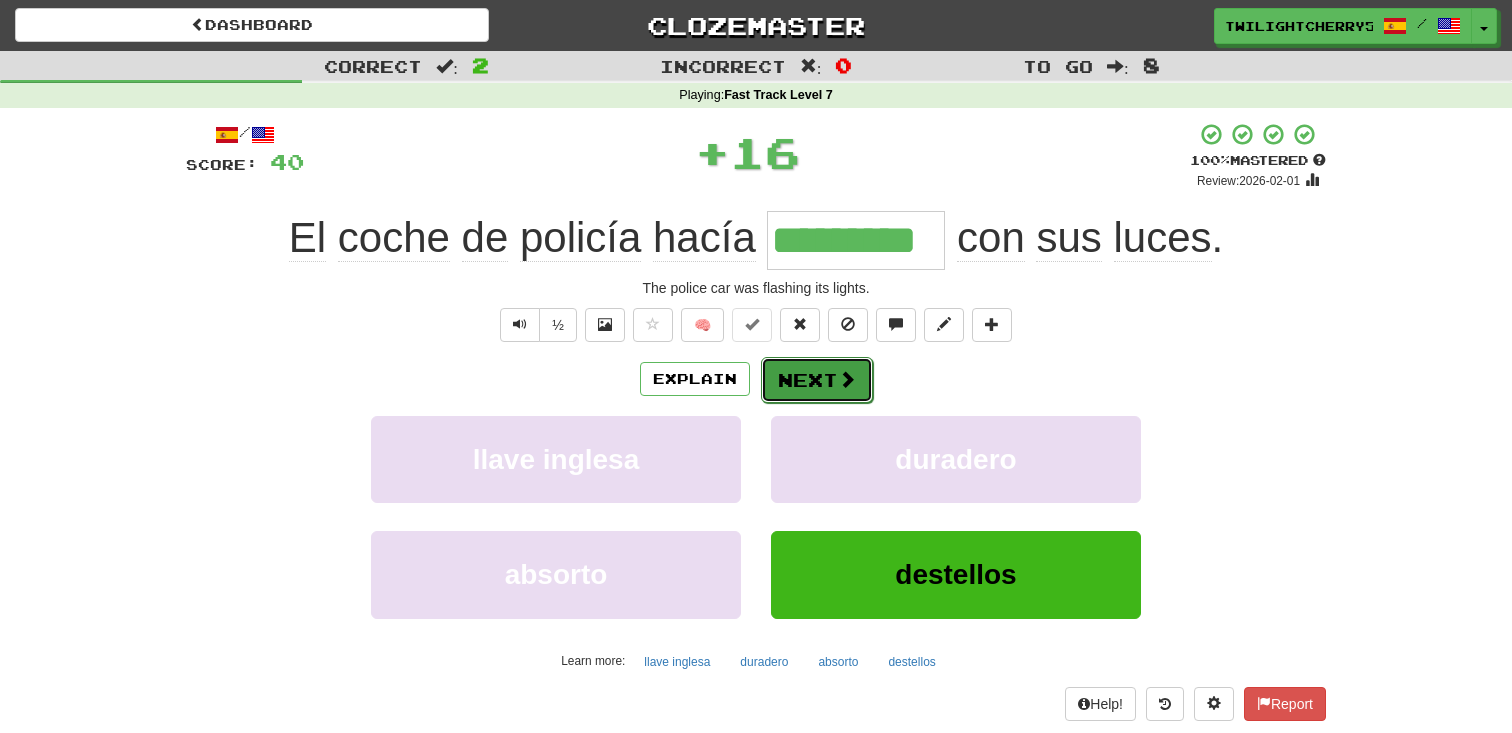 click on "Next" at bounding box center [817, 380] 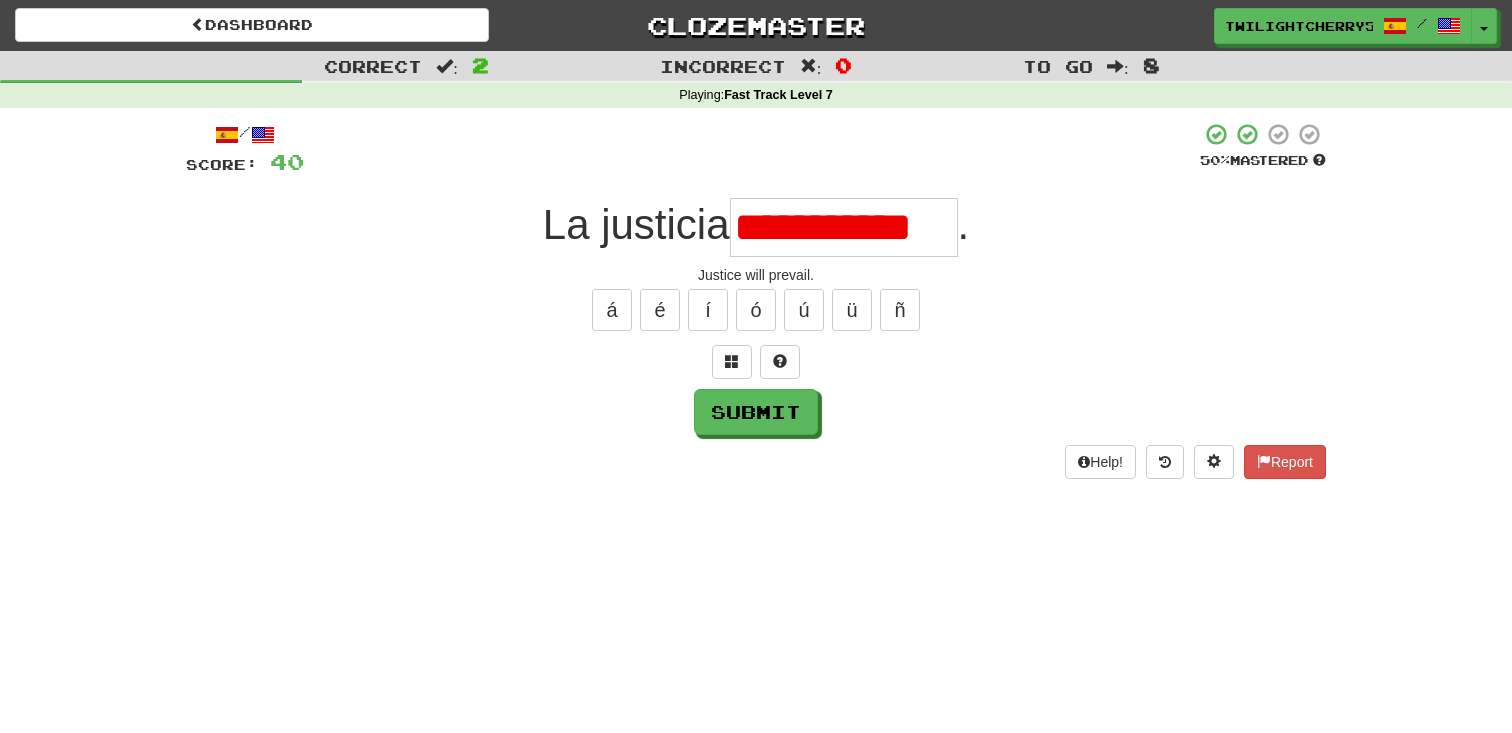 type on "**********" 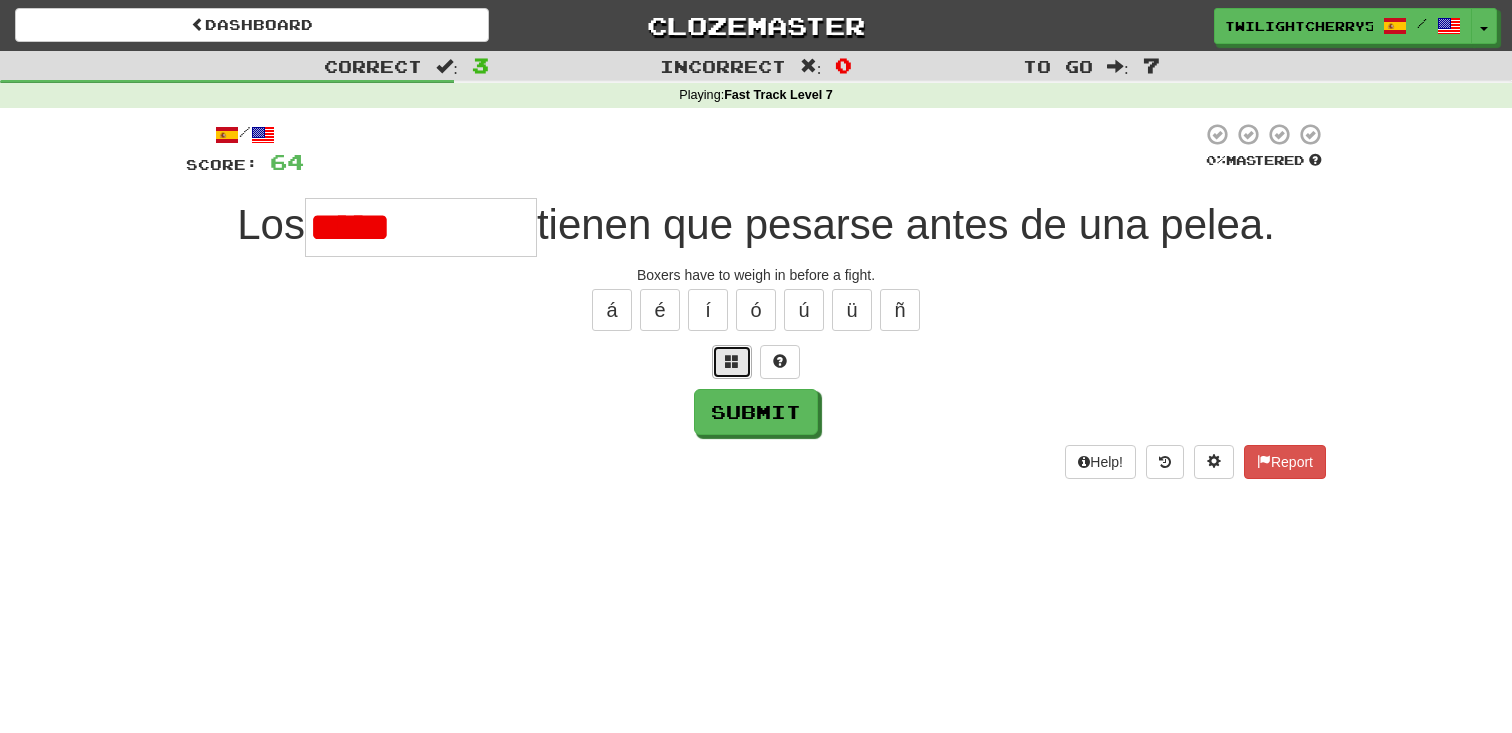 click at bounding box center (732, 362) 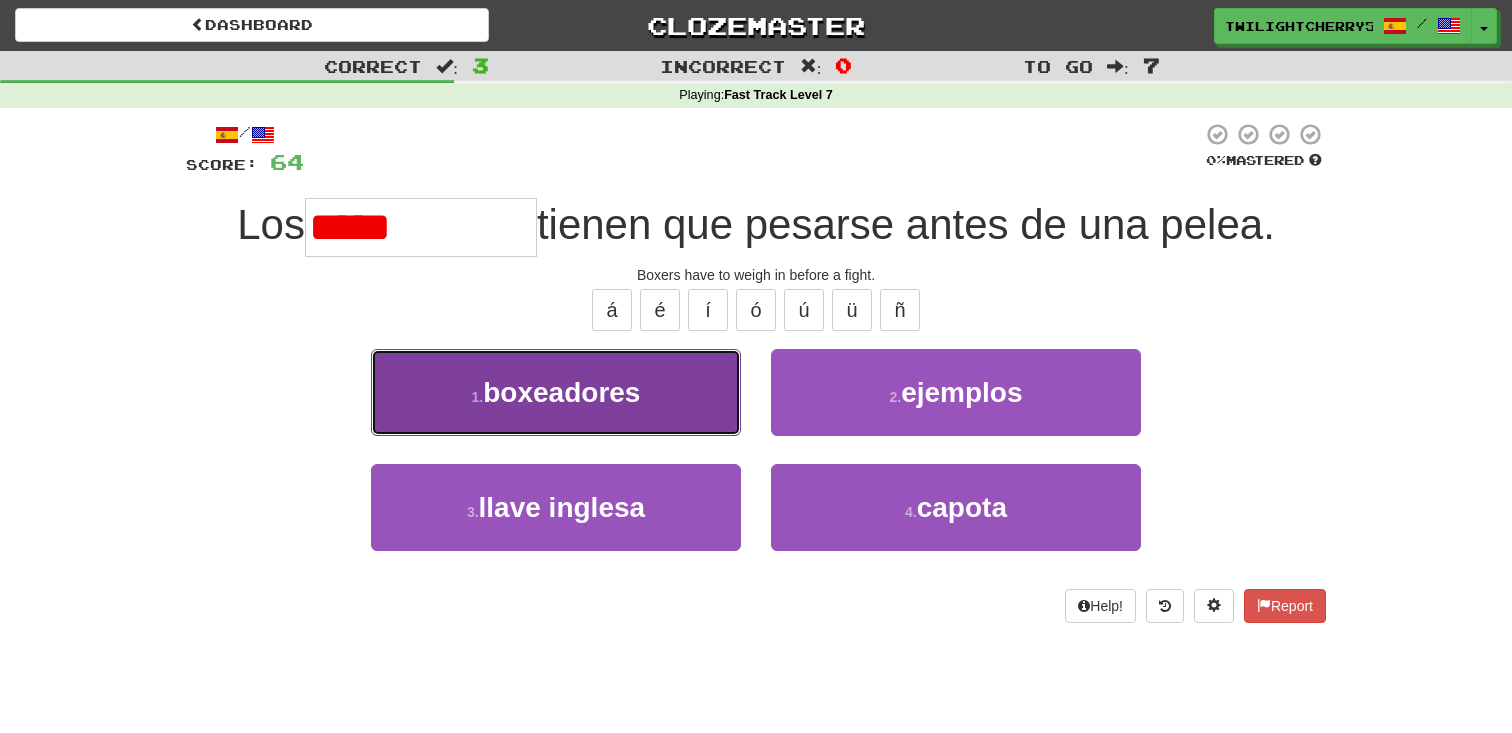 click on "1 .  boxeadores" at bounding box center (556, 392) 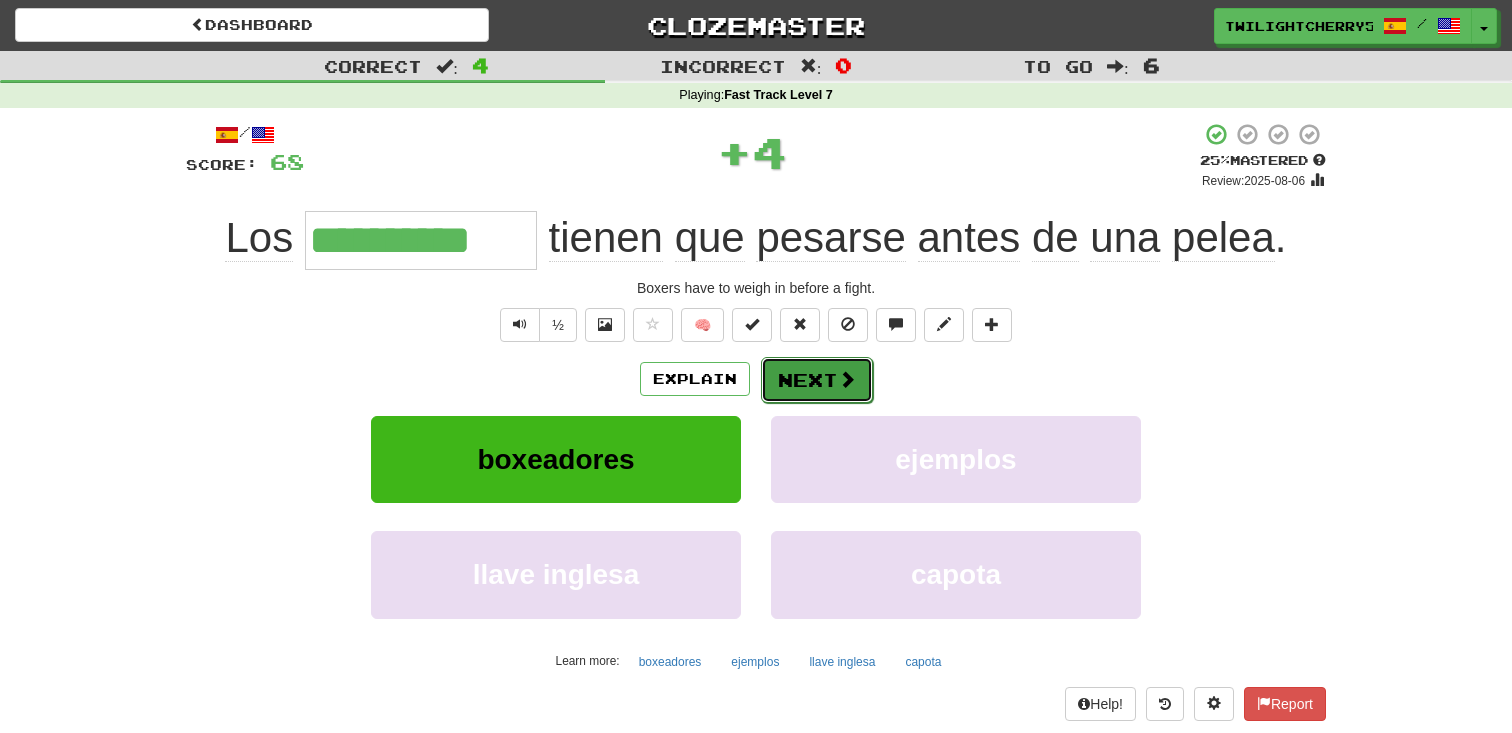 click on "Next" at bounding box center (817, 380) 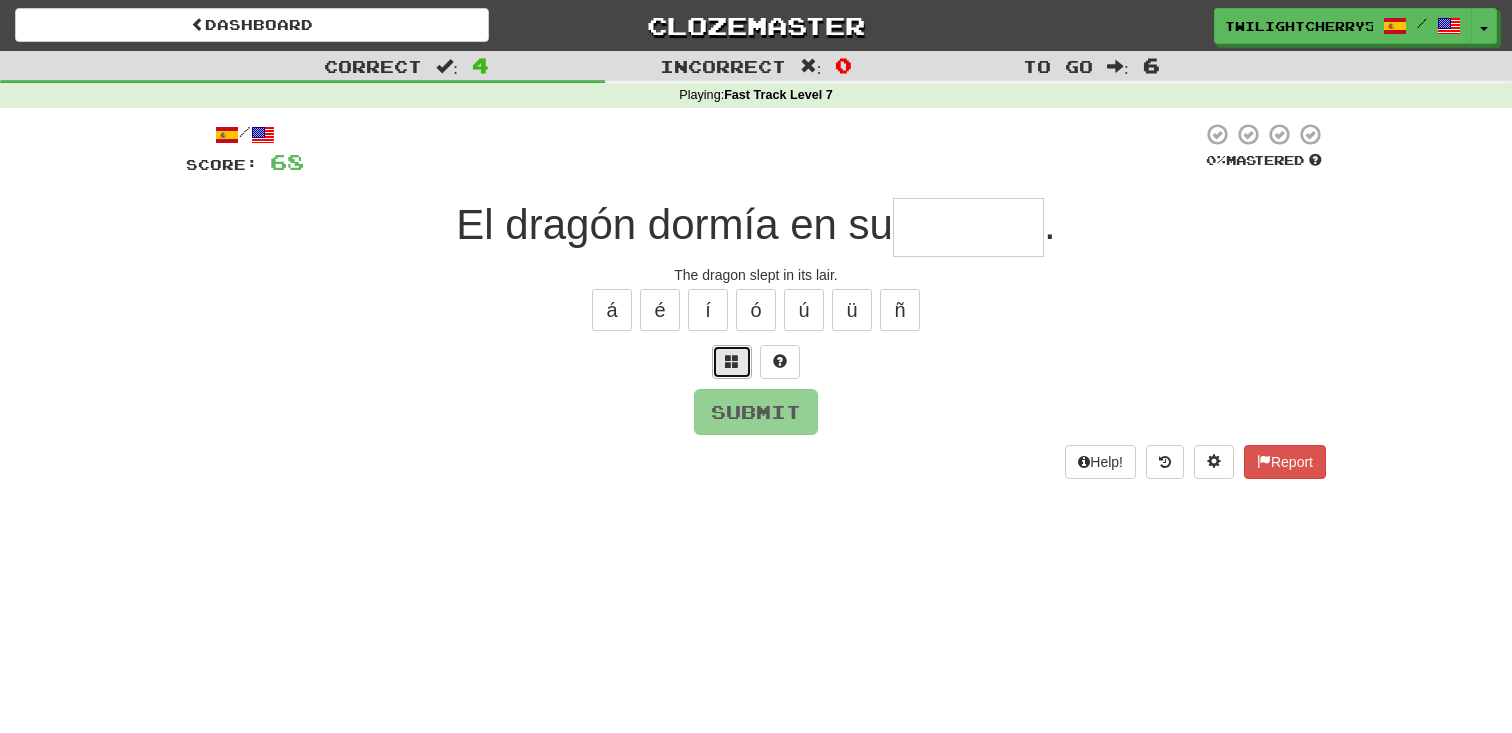 click at bounding box center (732, 362) 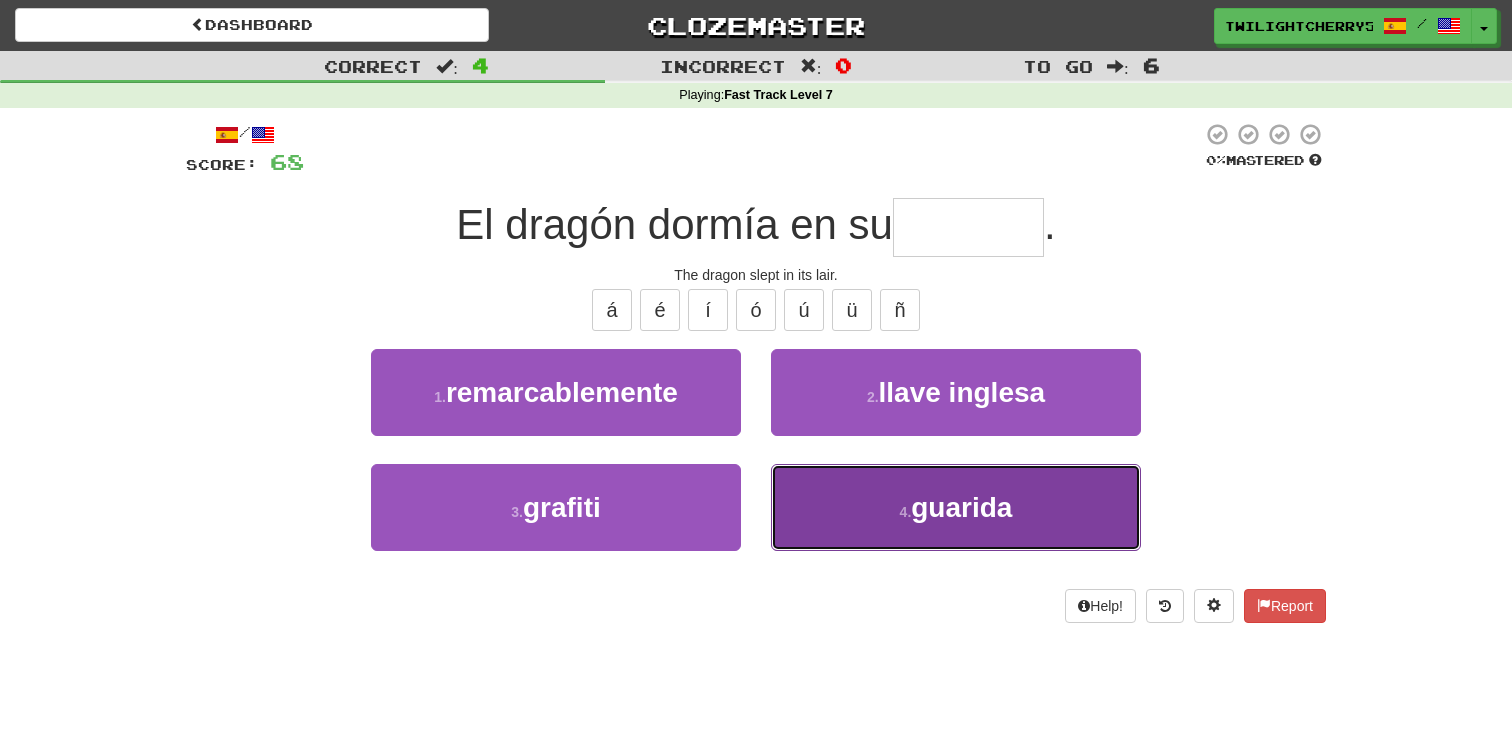 click on "4 .  guarida" at bounding box center (956, 507) 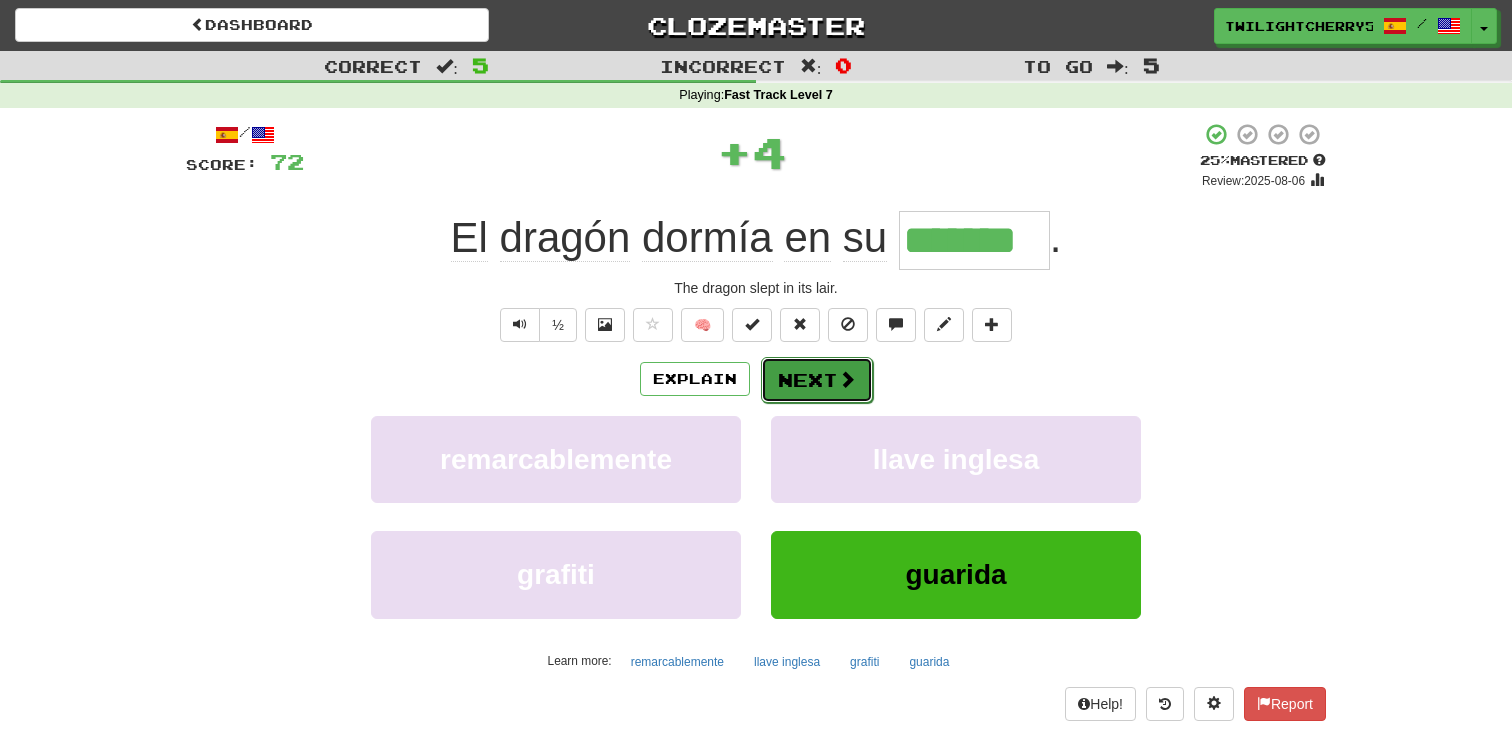 click on "Next" at bounding box center (817, 380) 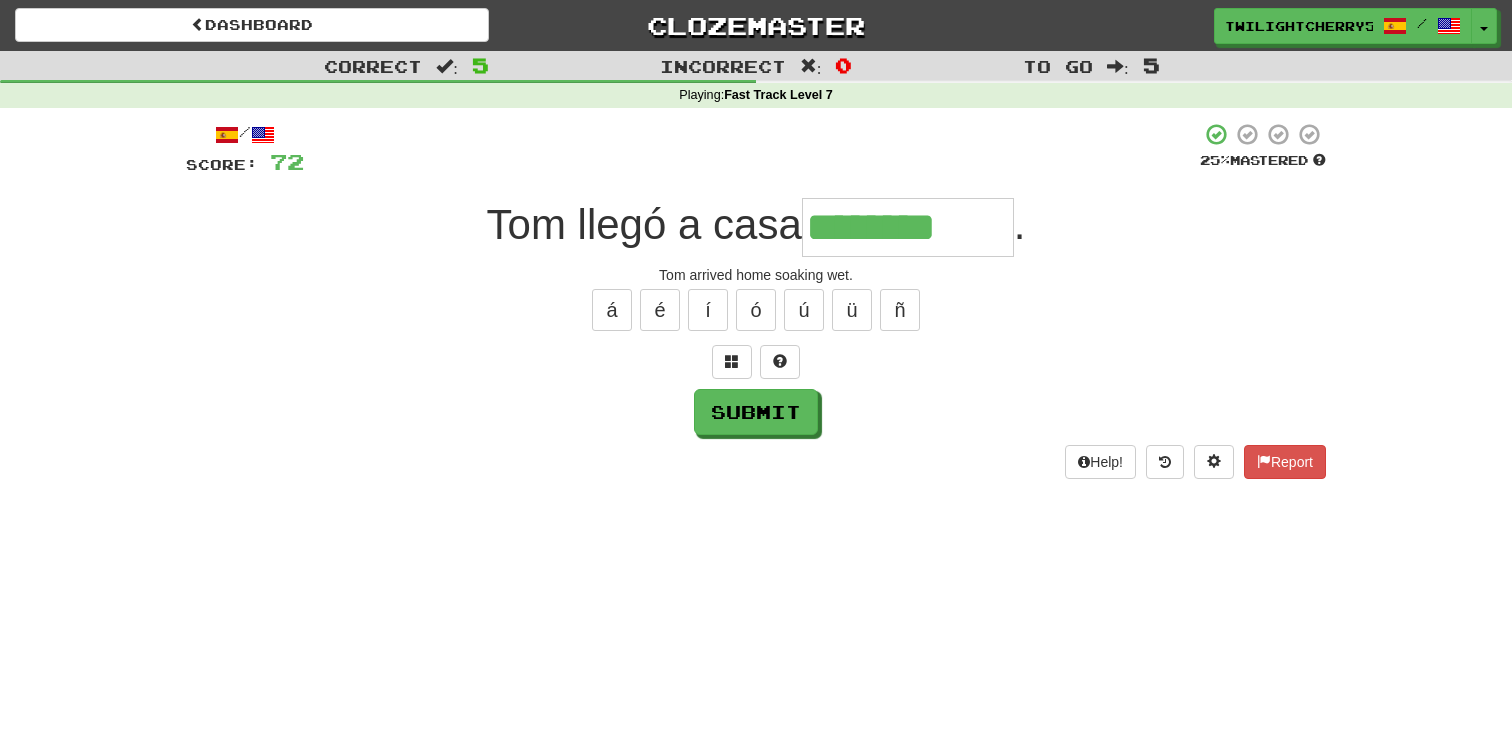 type on "********" 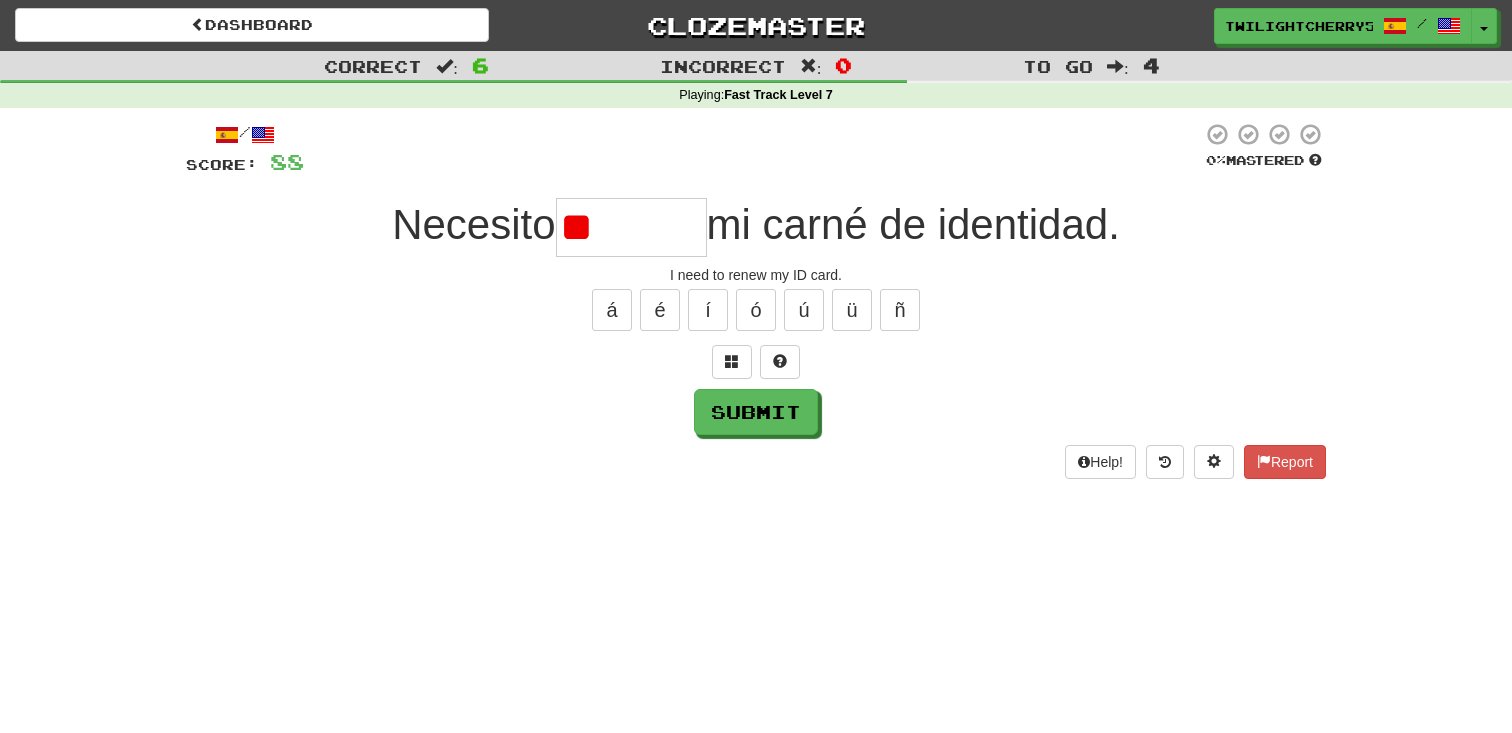 type on "*" 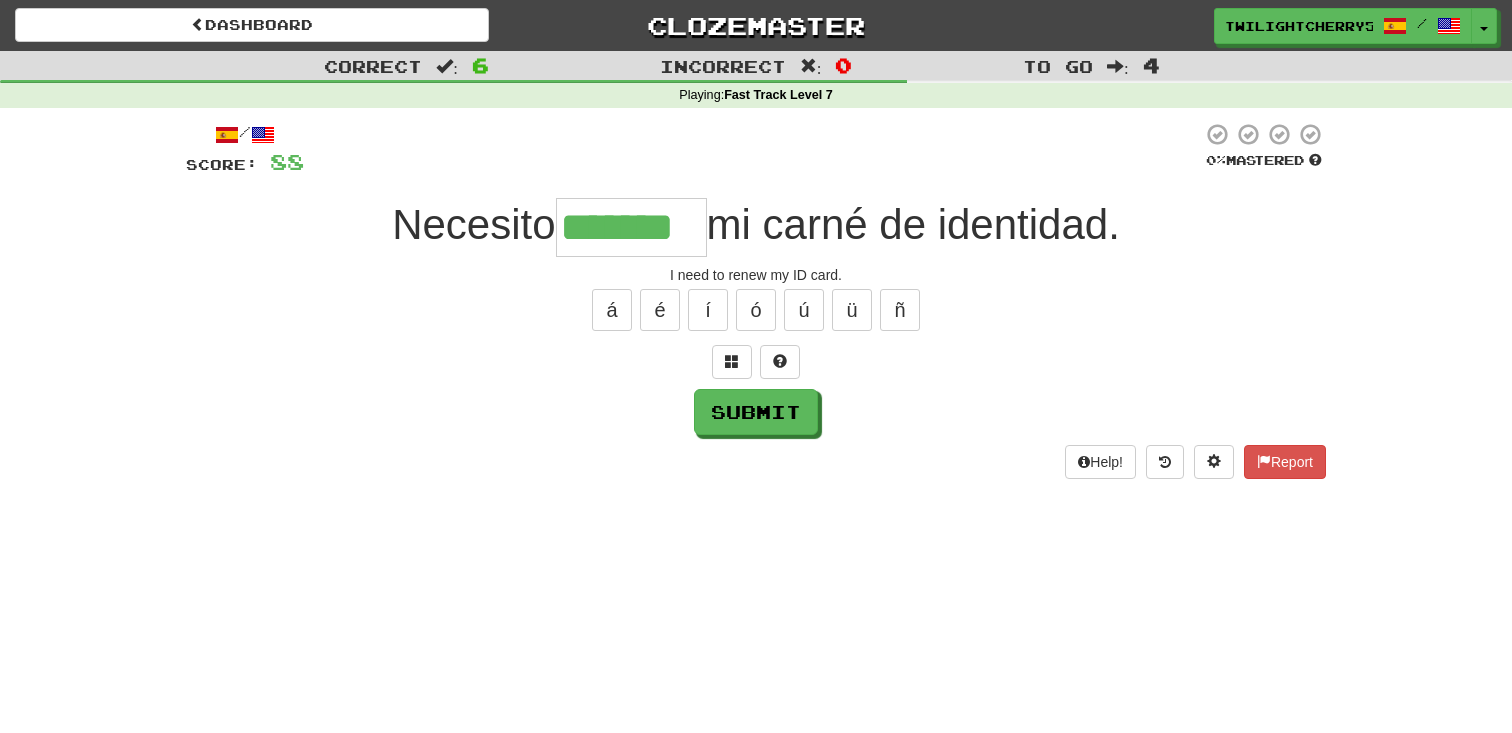 type on "*******" 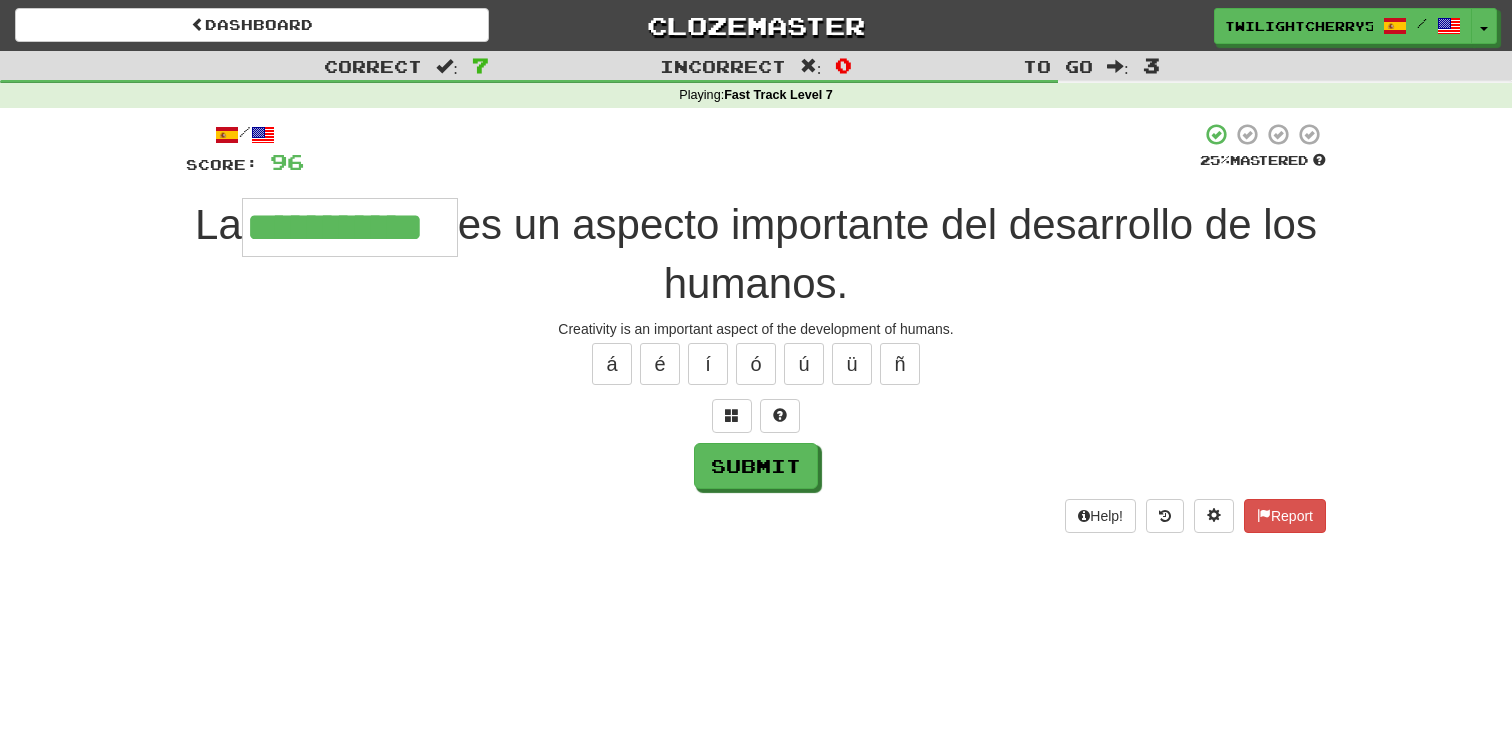 type on "**********" 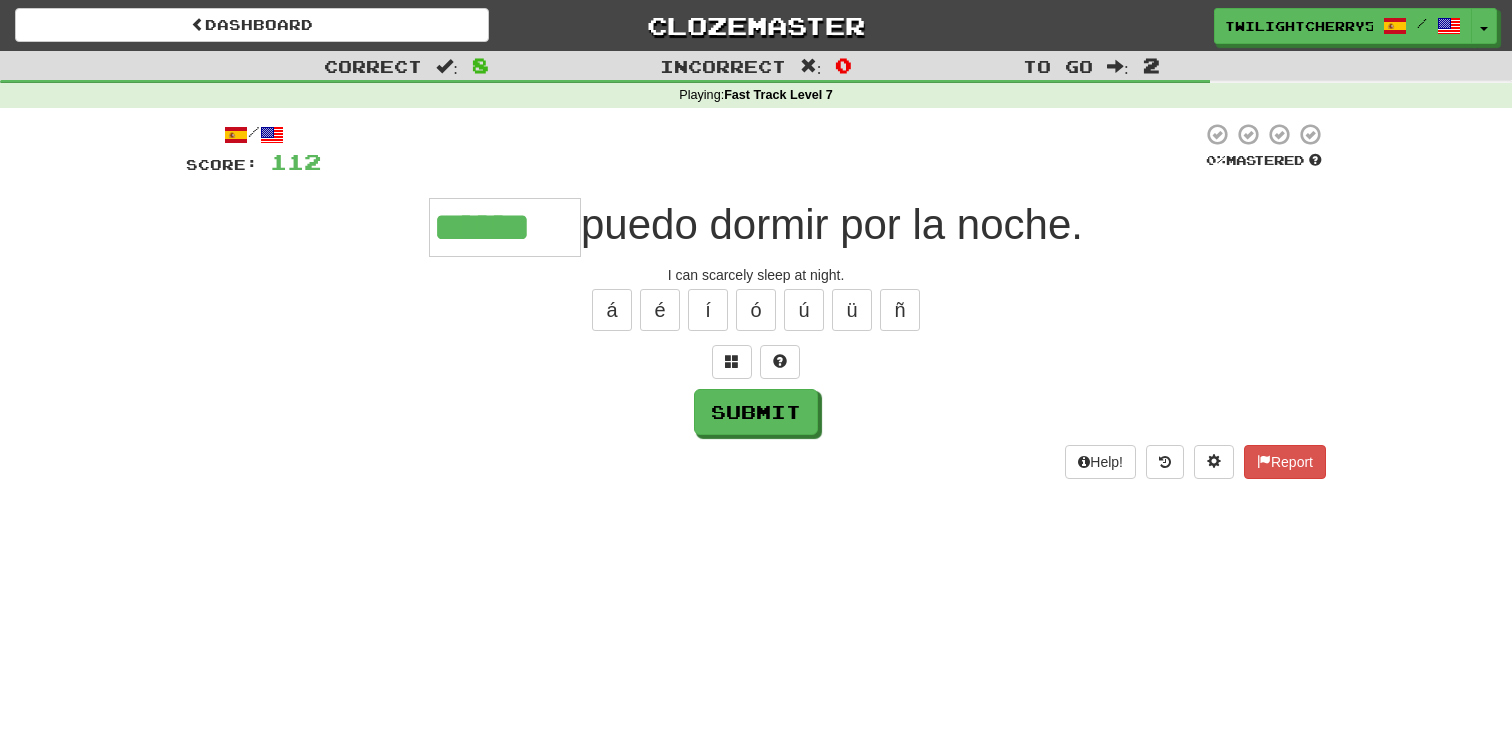 type on "******" 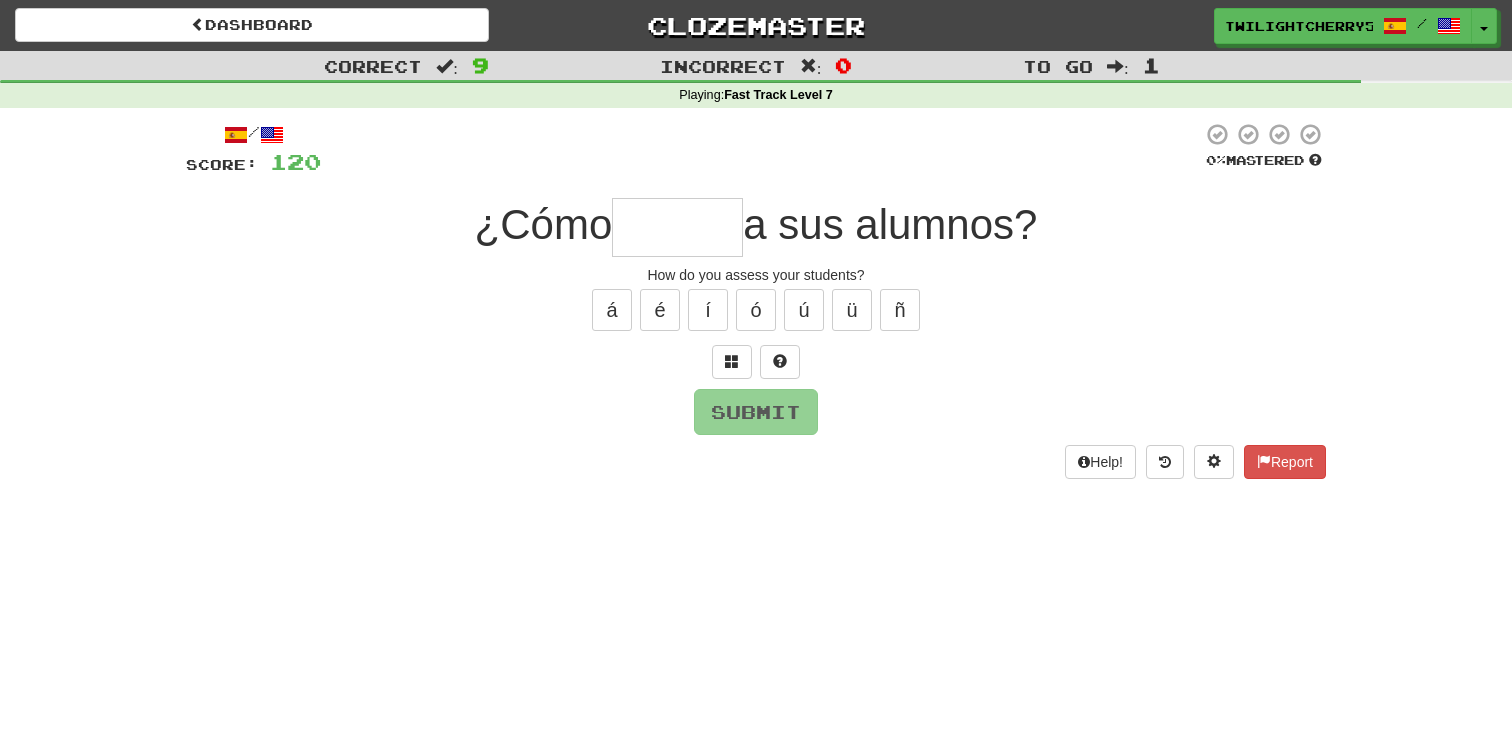 type on "*" 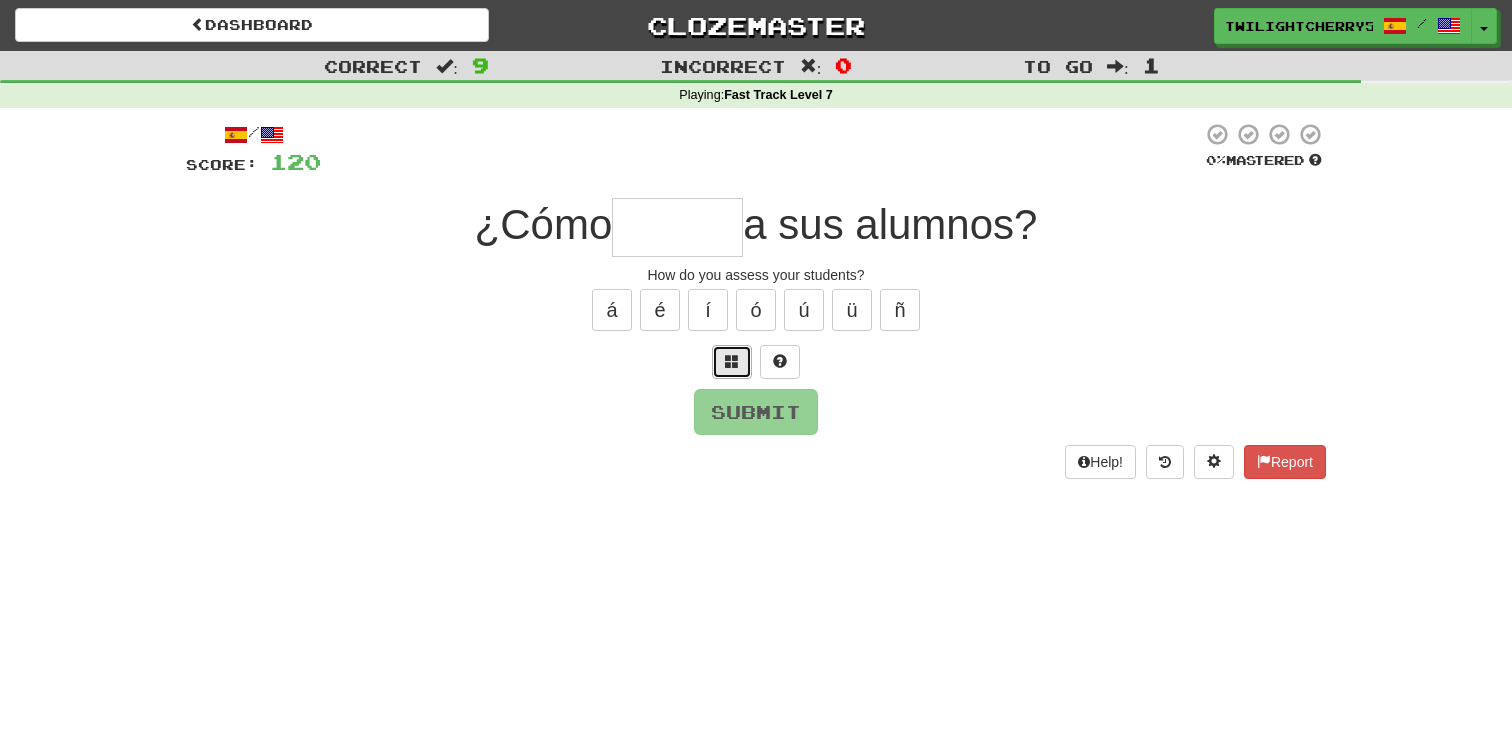 click at bounding box center [732, 361] 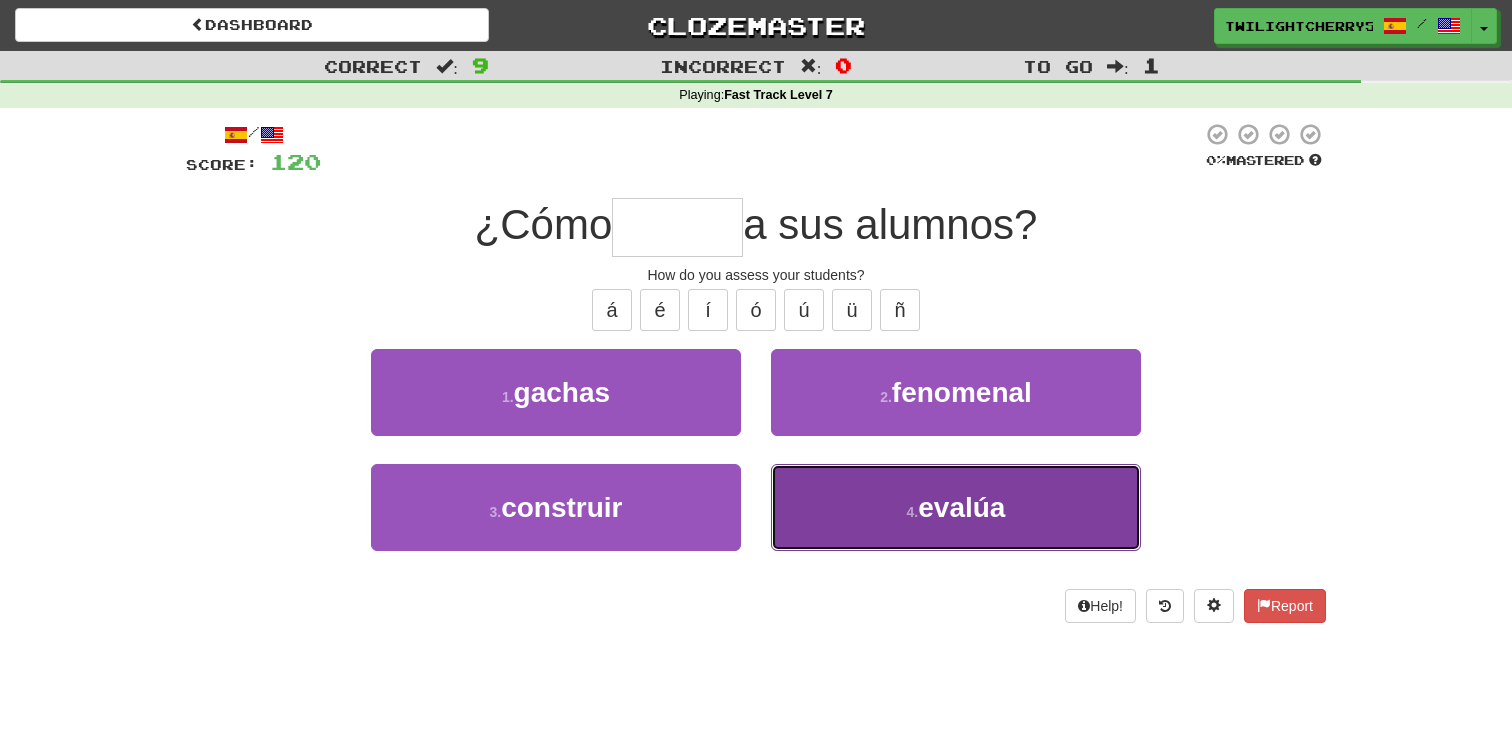 click on "evalúa" at bounding box center (961, 507) 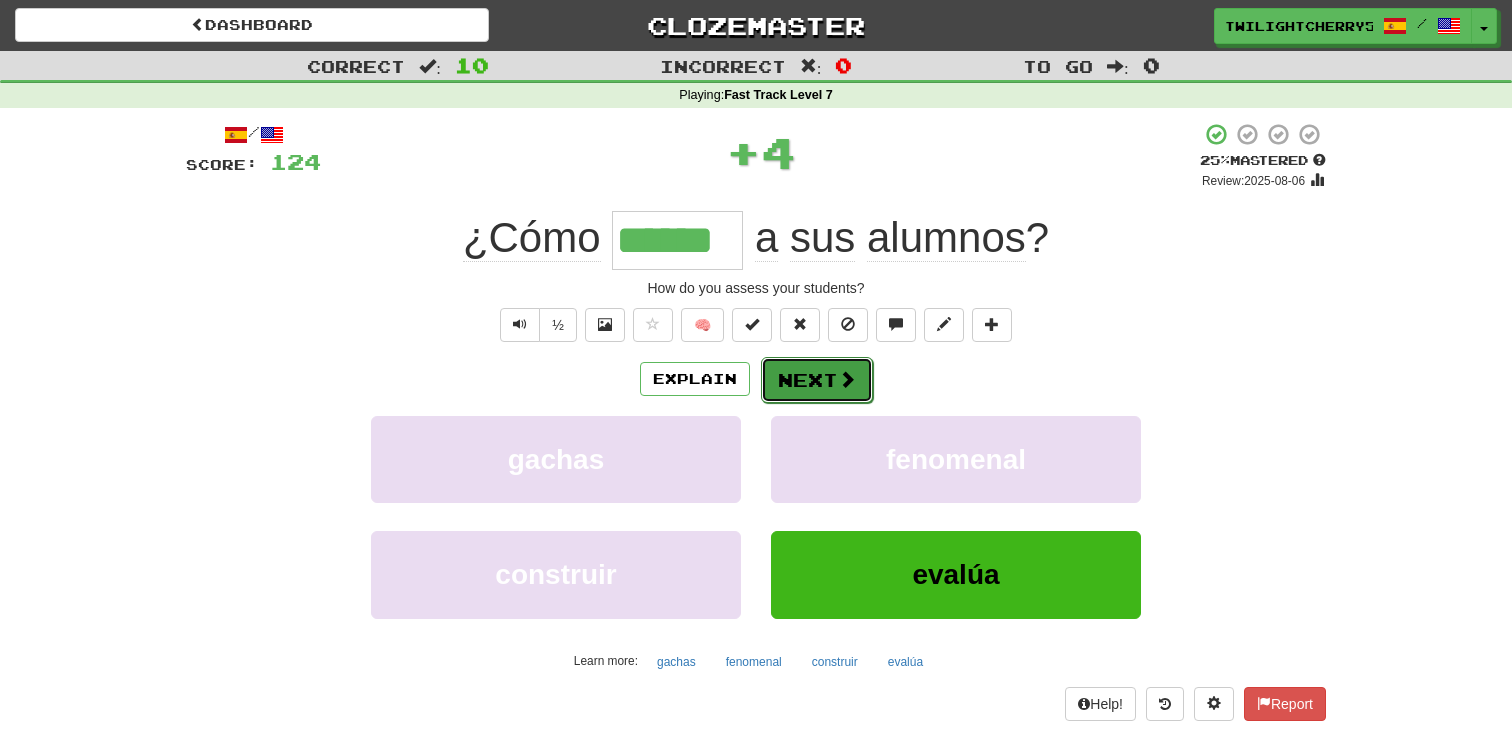 click on "Next" at bounding box center [817, 380] 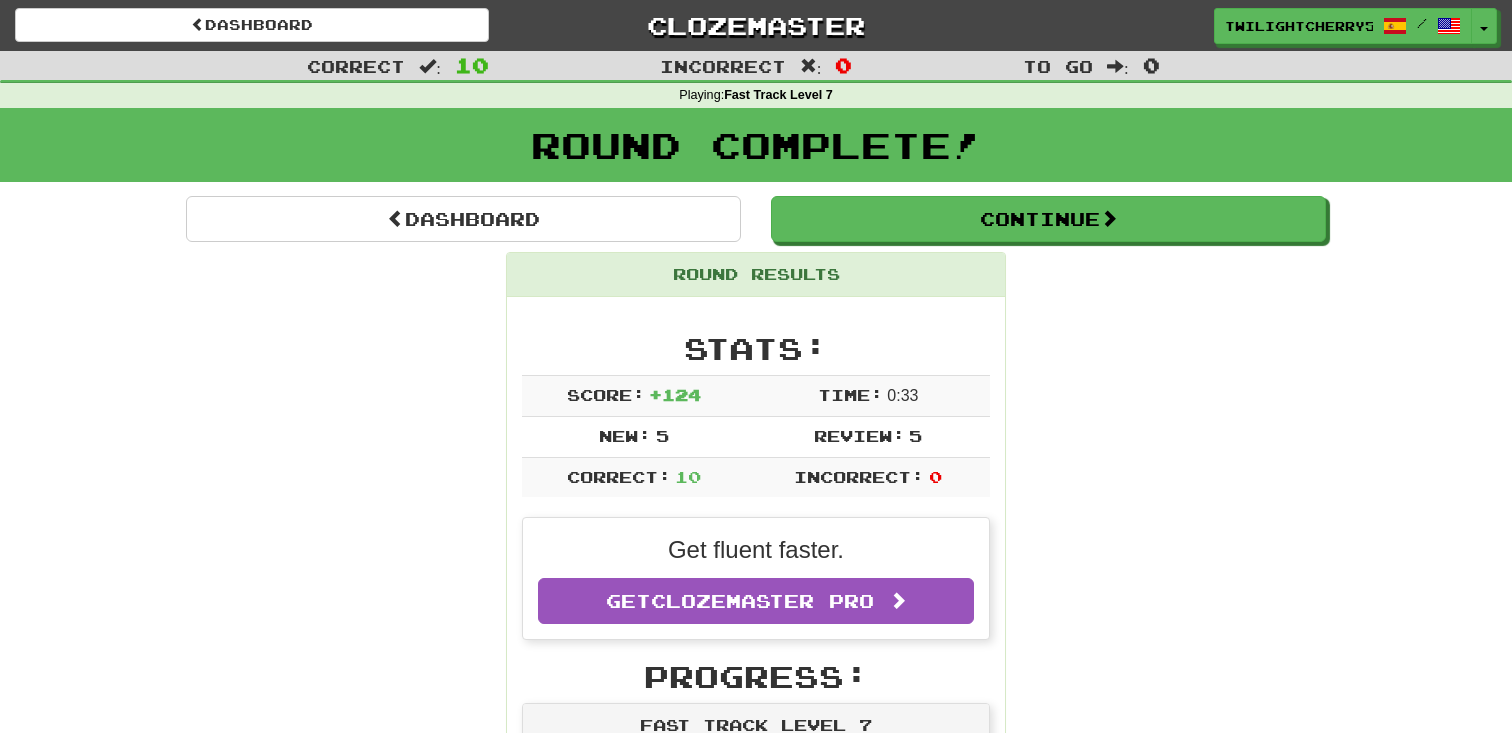 click on "Round Results Stats: Score:   + 124 Time:   0 : 33 New:   5 Review:   5 Correct:   10 Incorrect:   0 Get fluent faster. Get  Clozemaster Pro   Progress: Fast Track Level 7 Playing:  797  /  999 + 5 79.279% 79.78% Mastered:  2  /  999 + 1 0.1% 0.2% Ready for Review:  10  /  Level:  83 738  points to level  84  - keep going! Ranked:  414 th  this week Sentences:  Report Tiene una  patente  para este invento. He holds a patent for this invention.  Report El coche de policía hacía  destellos  con sus luces. The police car was flashing its lights.  Report La justicia  prevalecerá . Justice will prevail.  Report Los  boxeadores  tienen que pesarse antes de una pelea. Boxers have to weigh in before a fight.  Report El dragón dormía en su  guarida . The dragon slept in its lair.  Report Tom llegó a casa  empapado . Tom arrived home soaking wet.  Report Necesito  renovar  mi carné de identidad. I need to renew my ID card.  Report La  creatividad  es un aspecto importante del desarrollo de los humanos.  Report" at bounding box center (756, 1218) 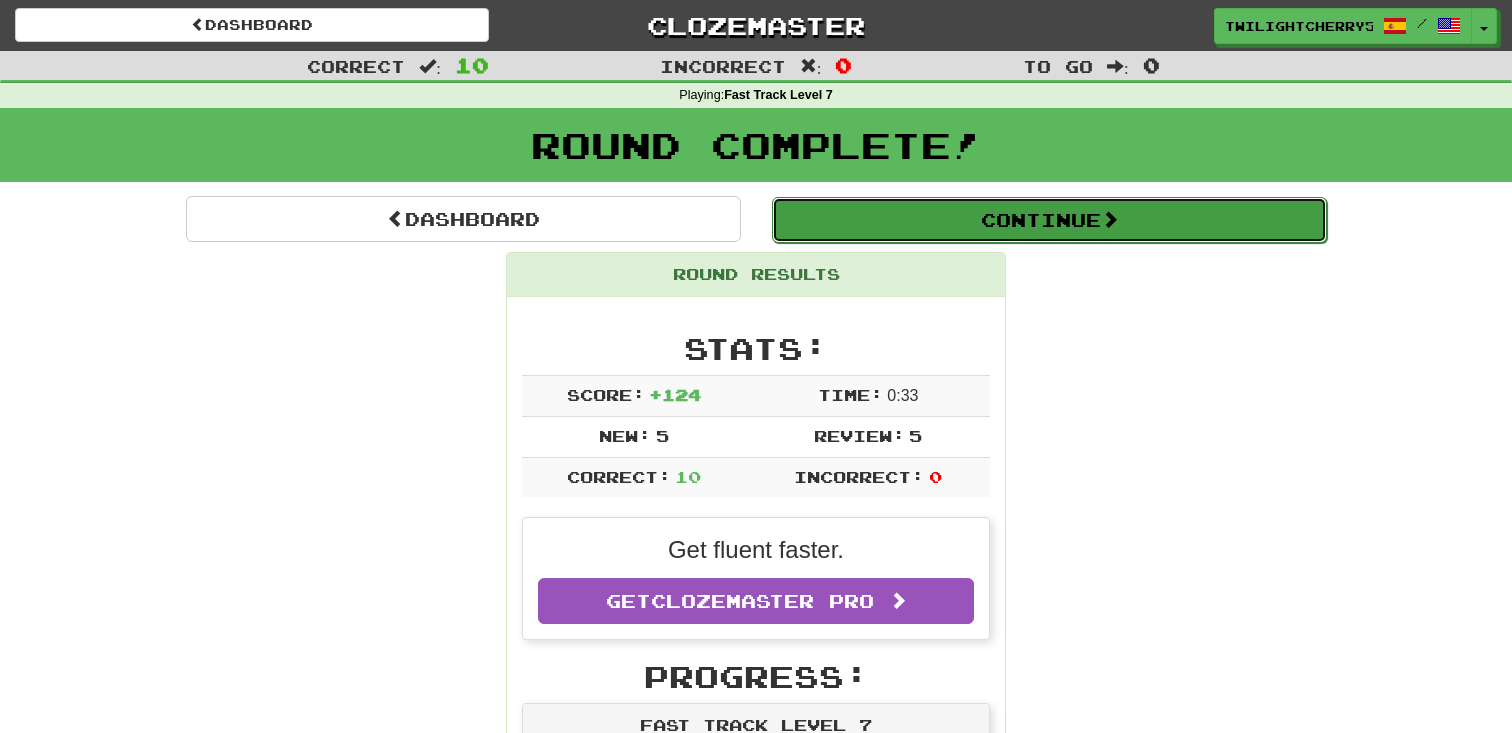 click on "Continue" at bounding box center (1049, 220) 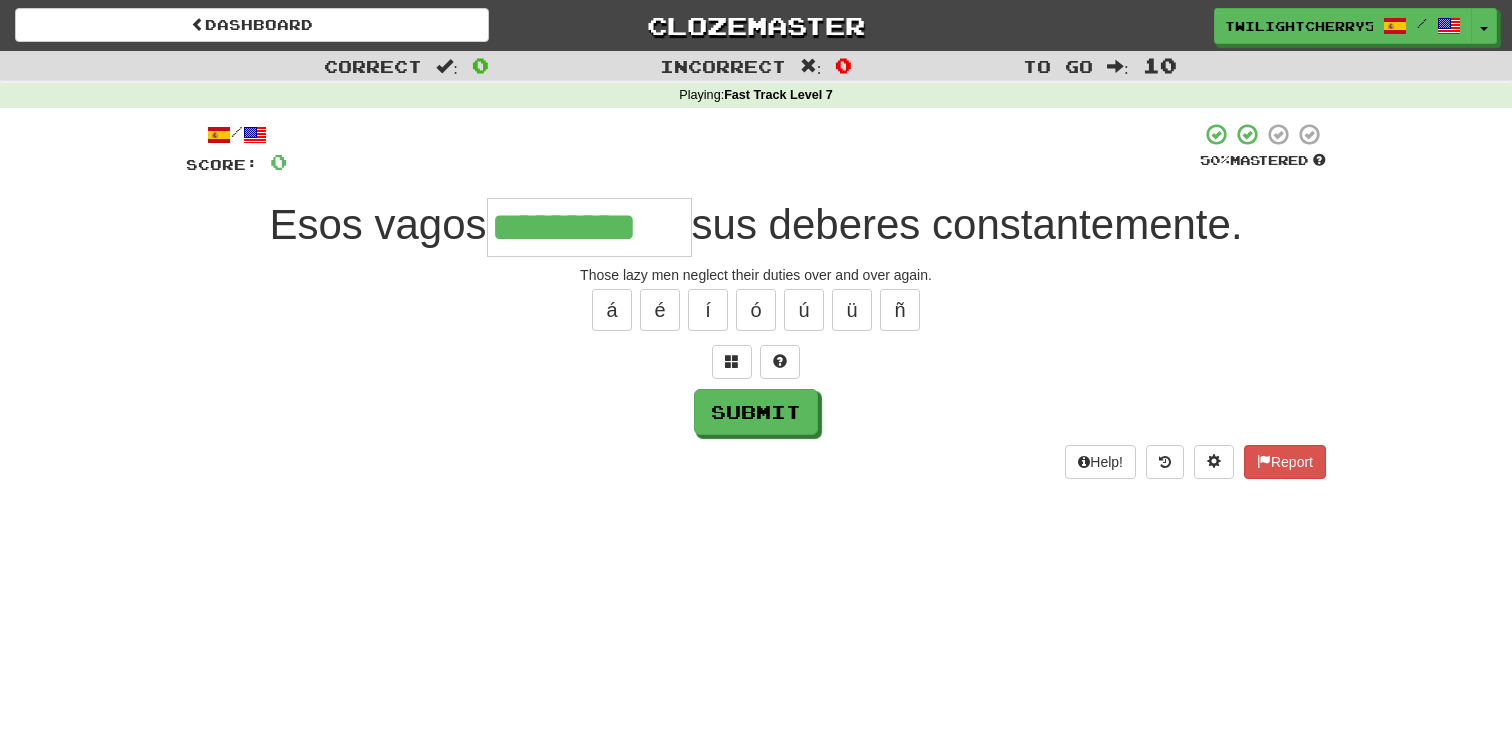 type on "*********" 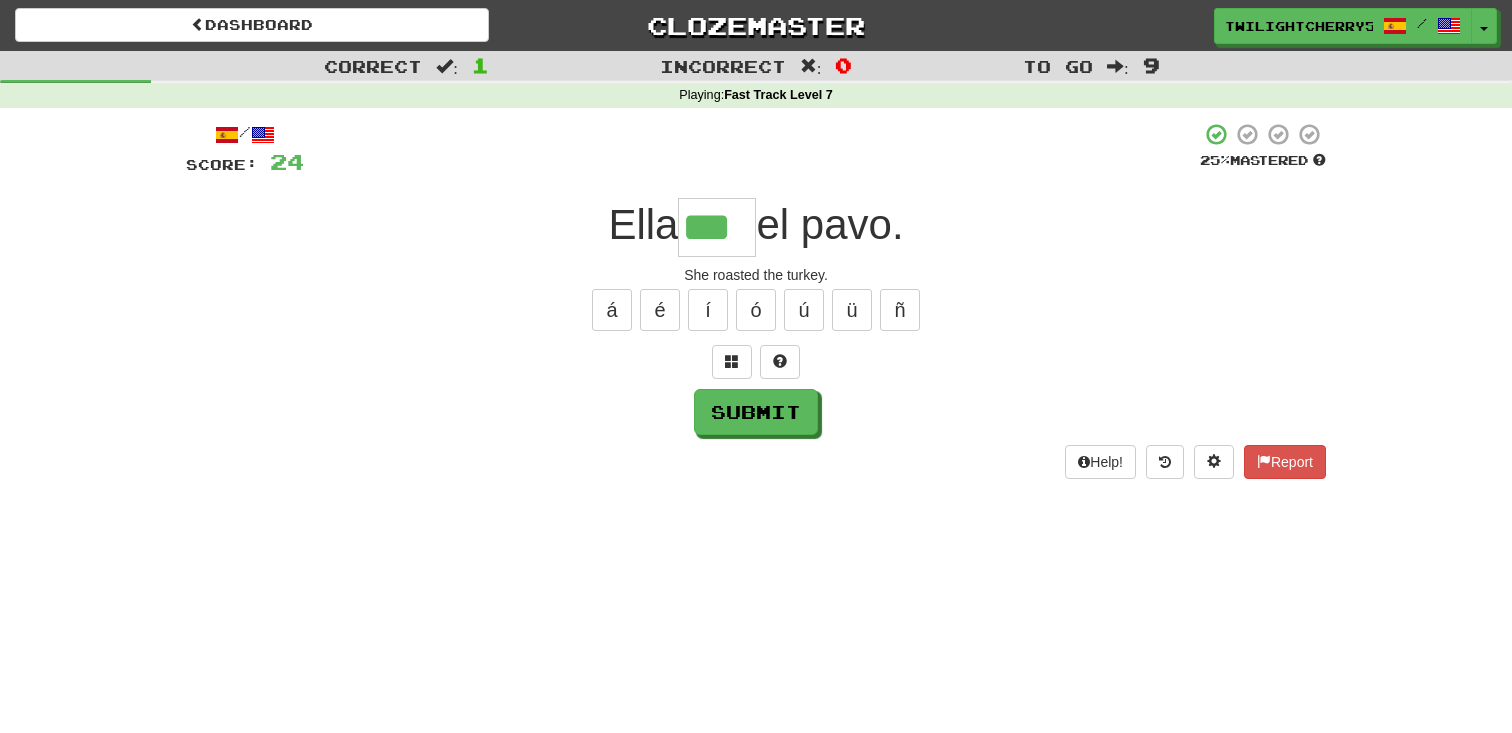 scroll, scrollTop: 0, scrollLeft: 0, axis: both 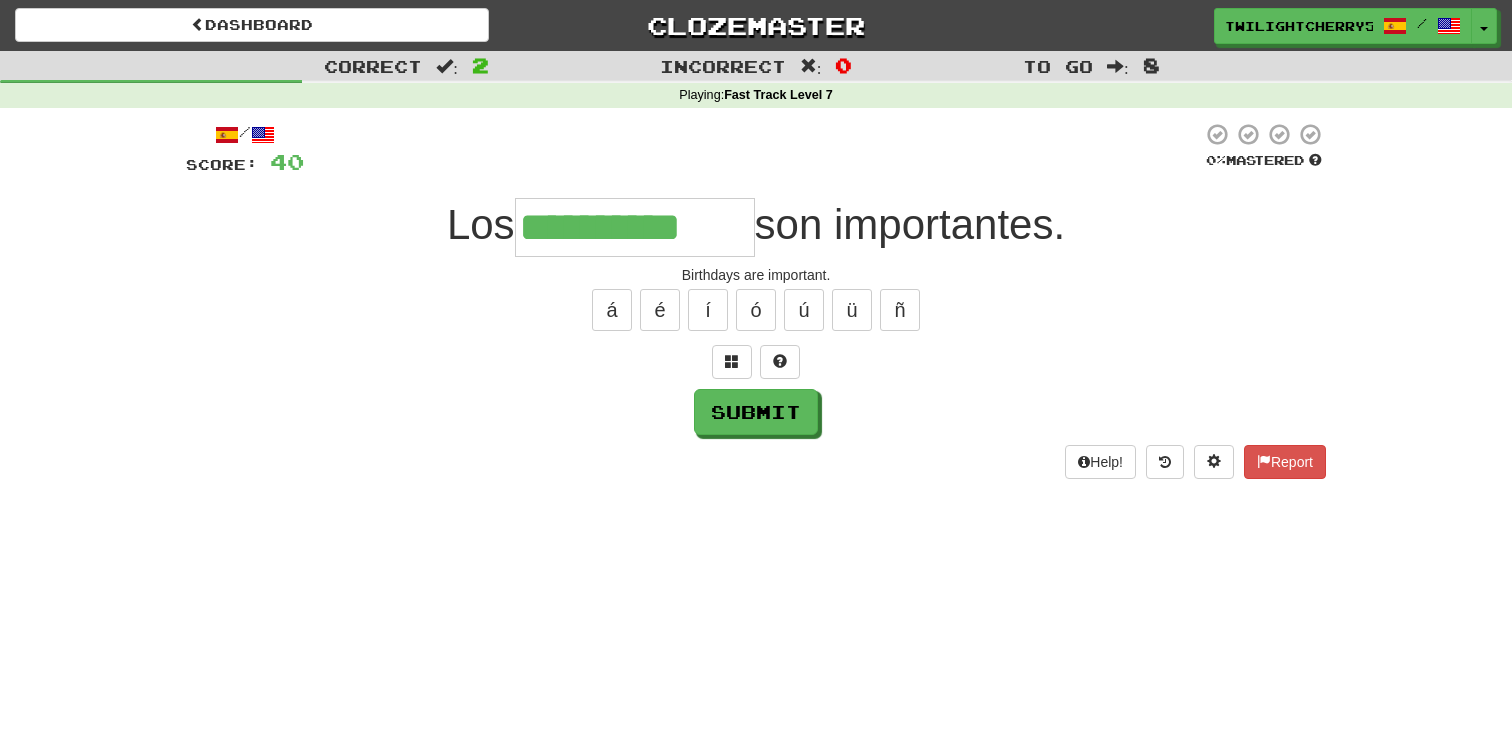 type on "**********" 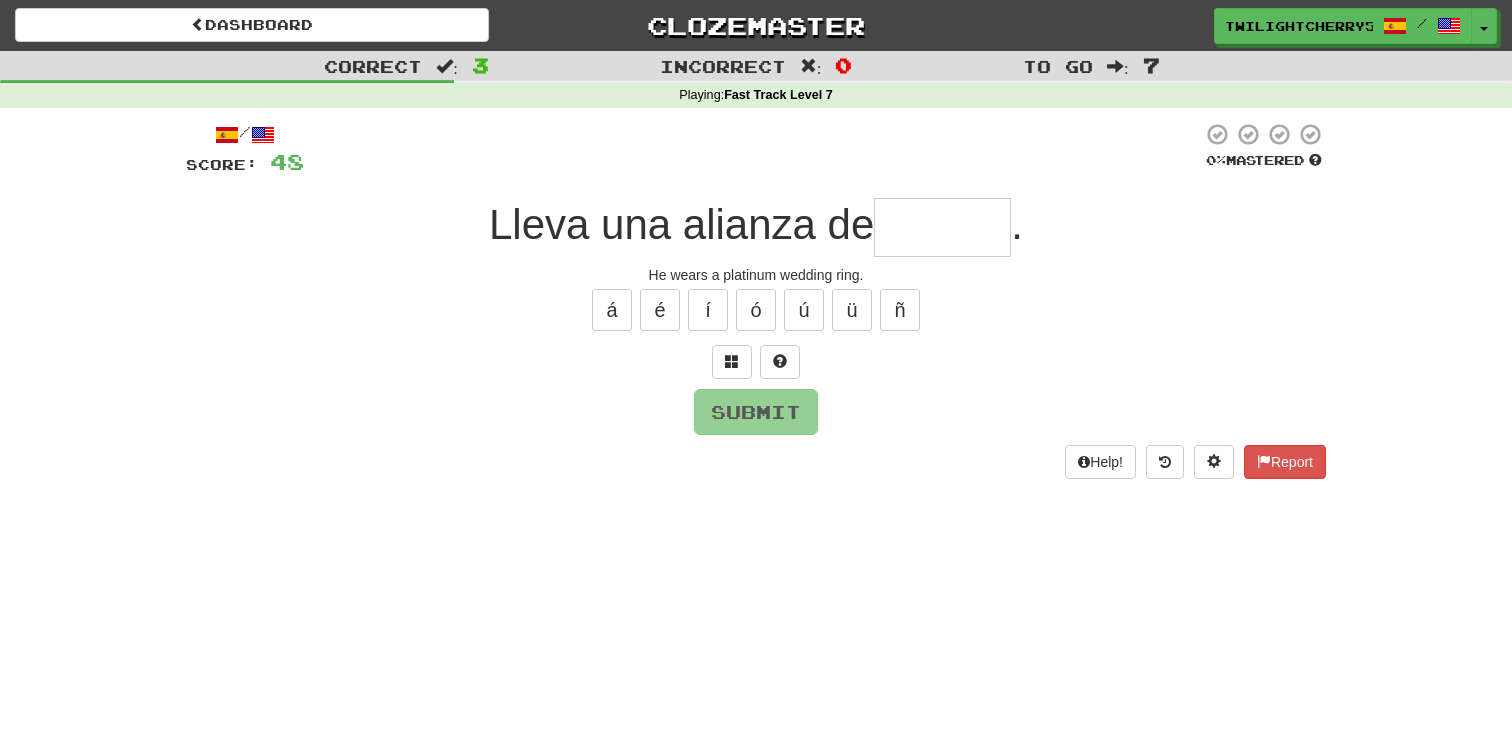 type on "*" 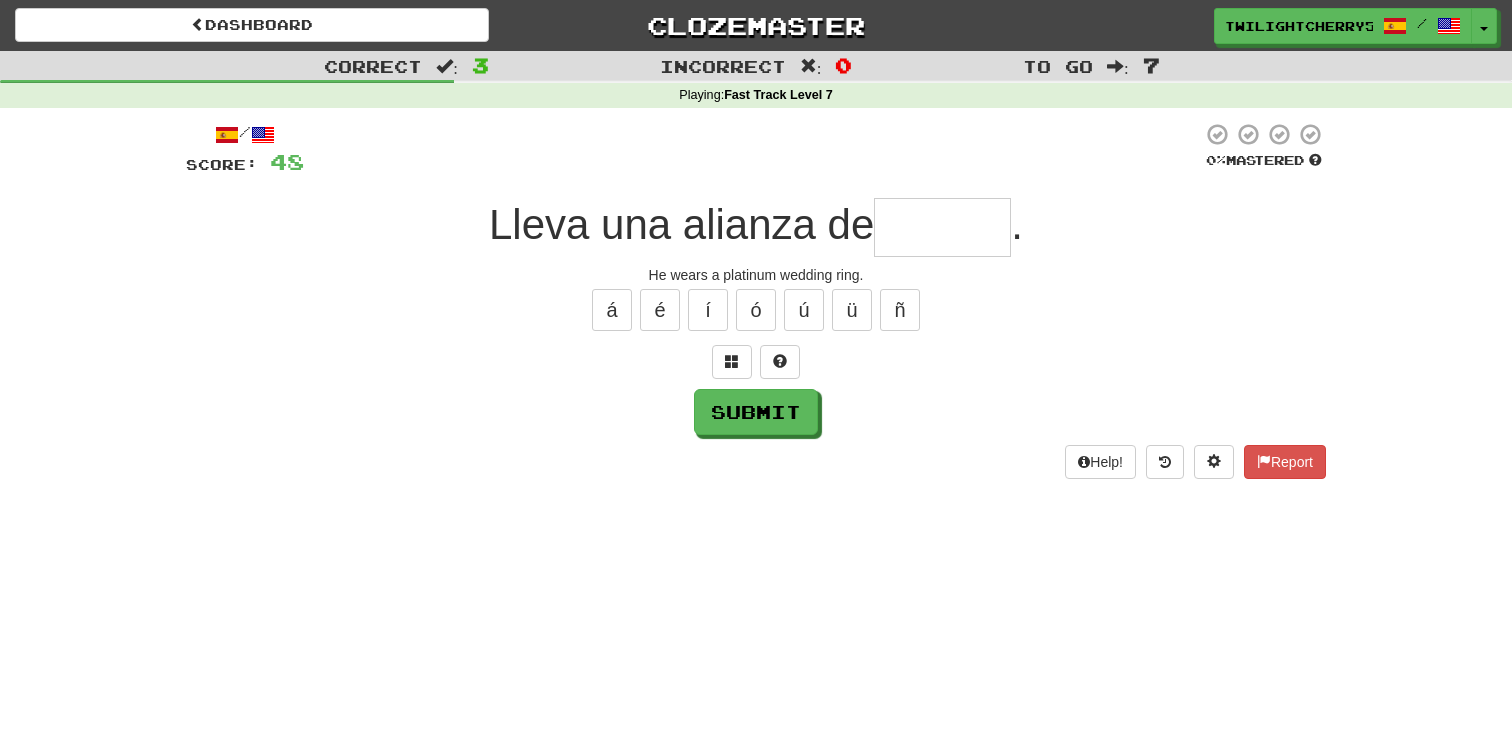 type on "*" 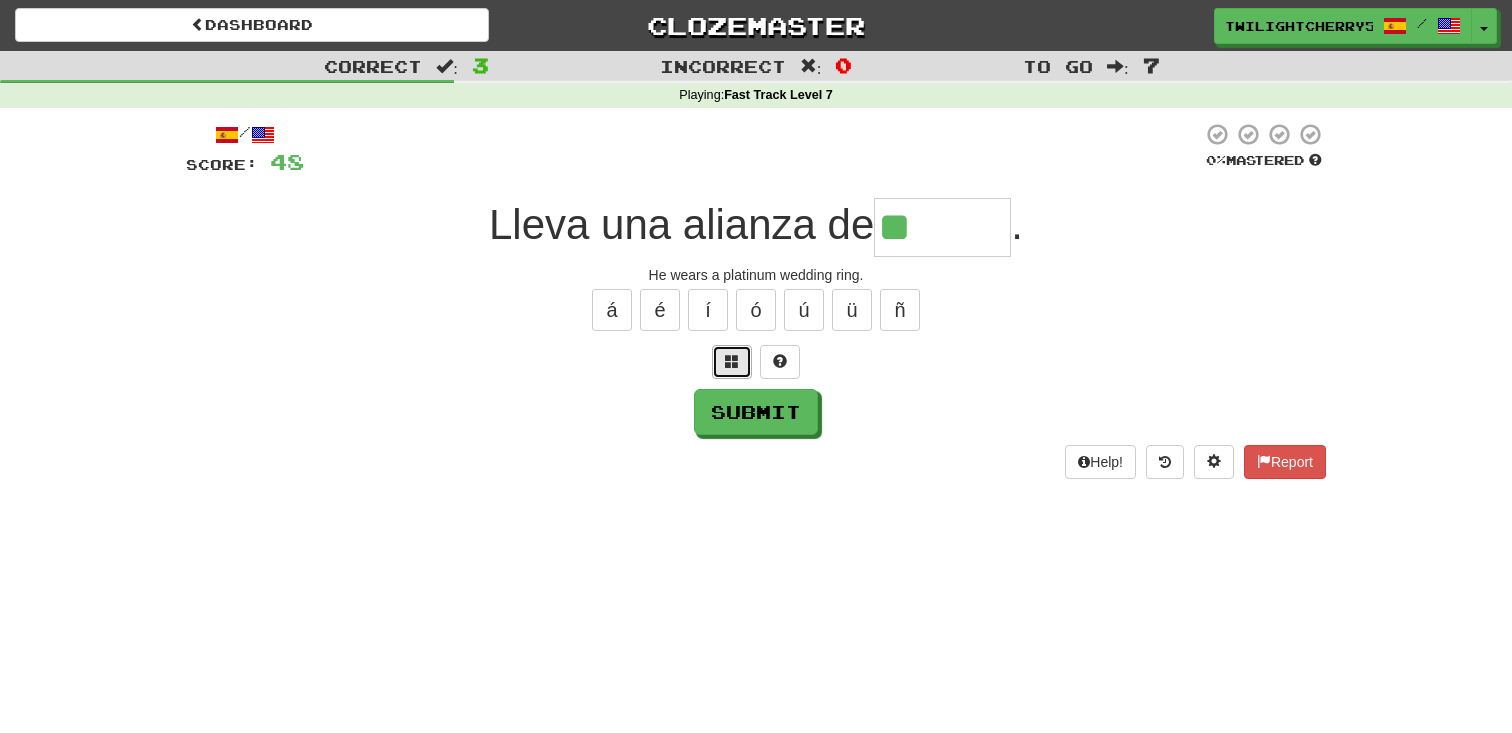 click at bounding box center (732, 361) 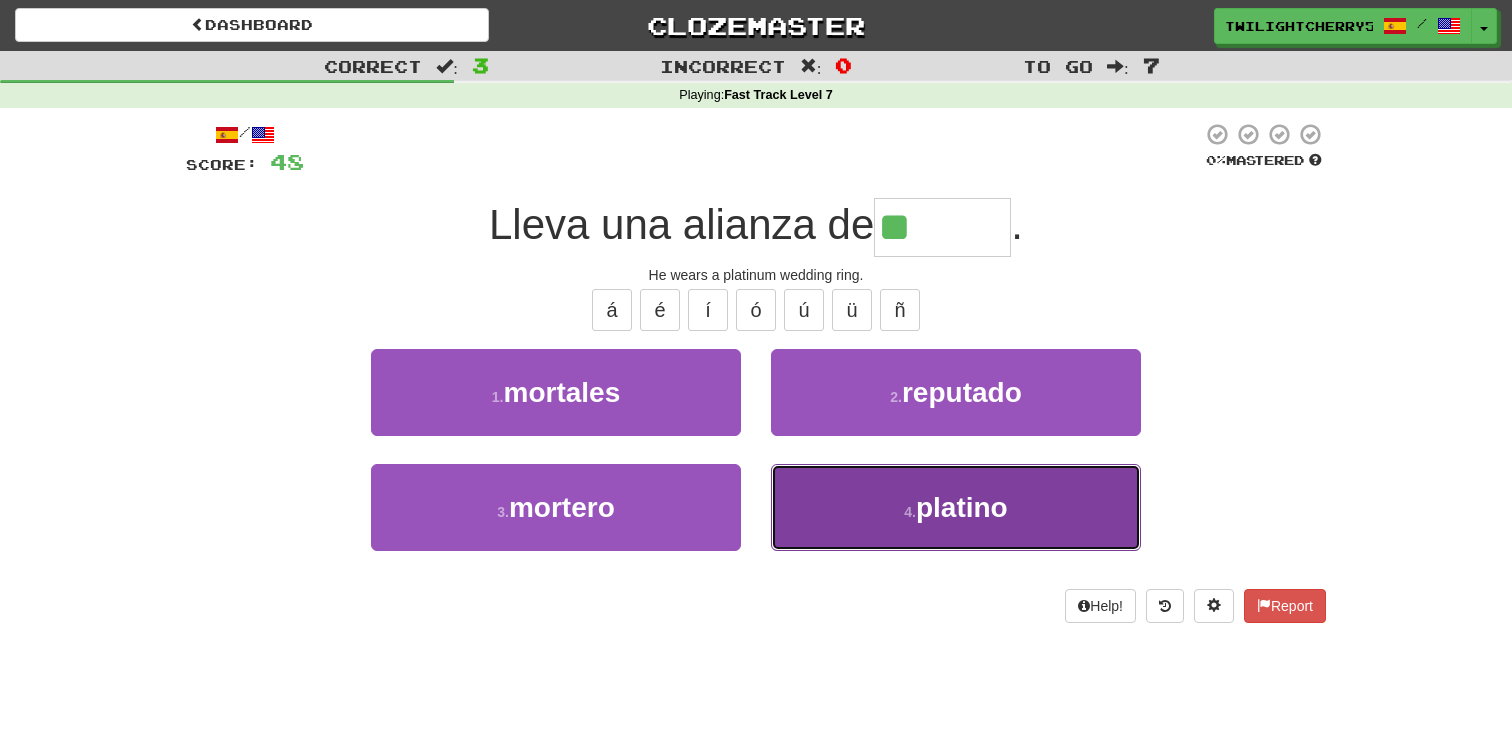 click on "4 .  platino" at bounding box center [956, 507] 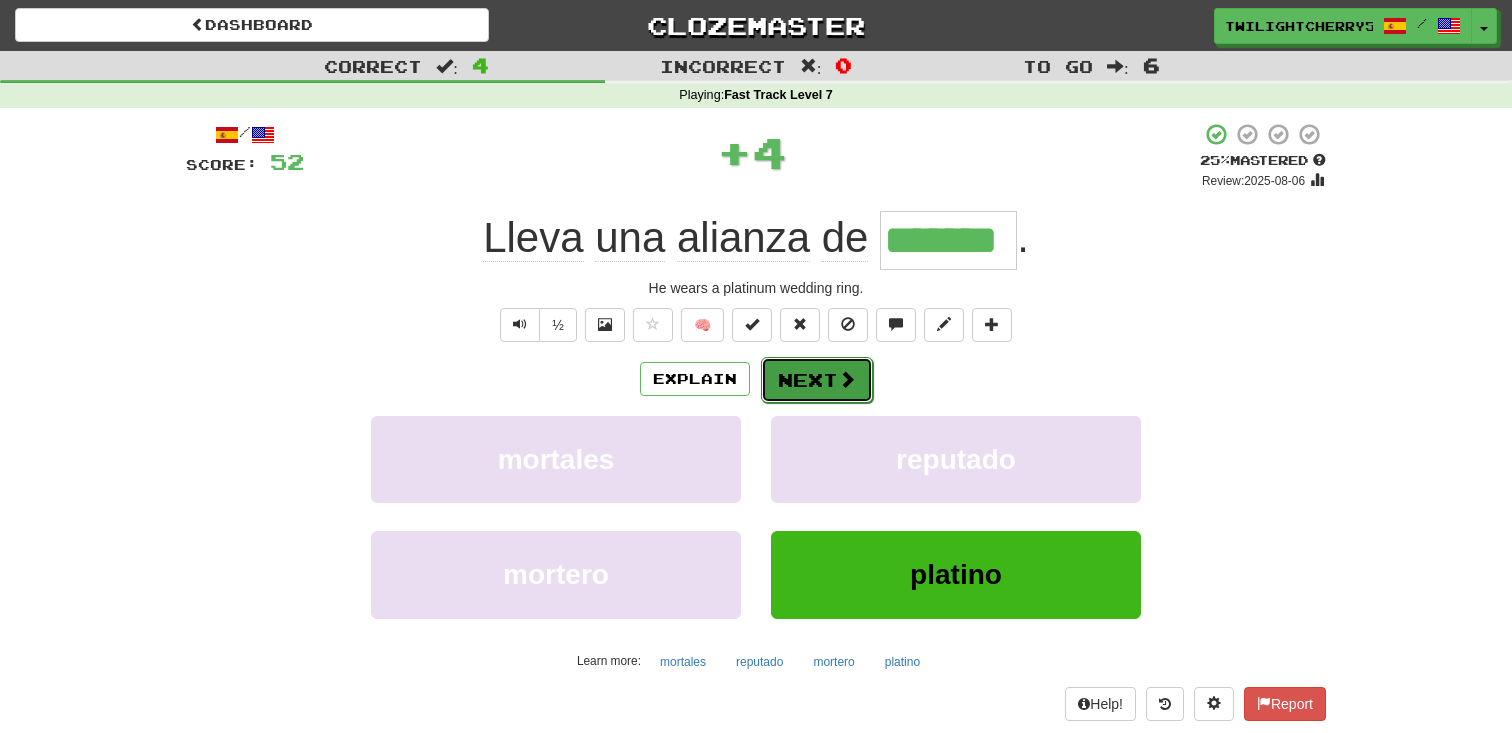 click on "Next" at bounding box center (817, 380) 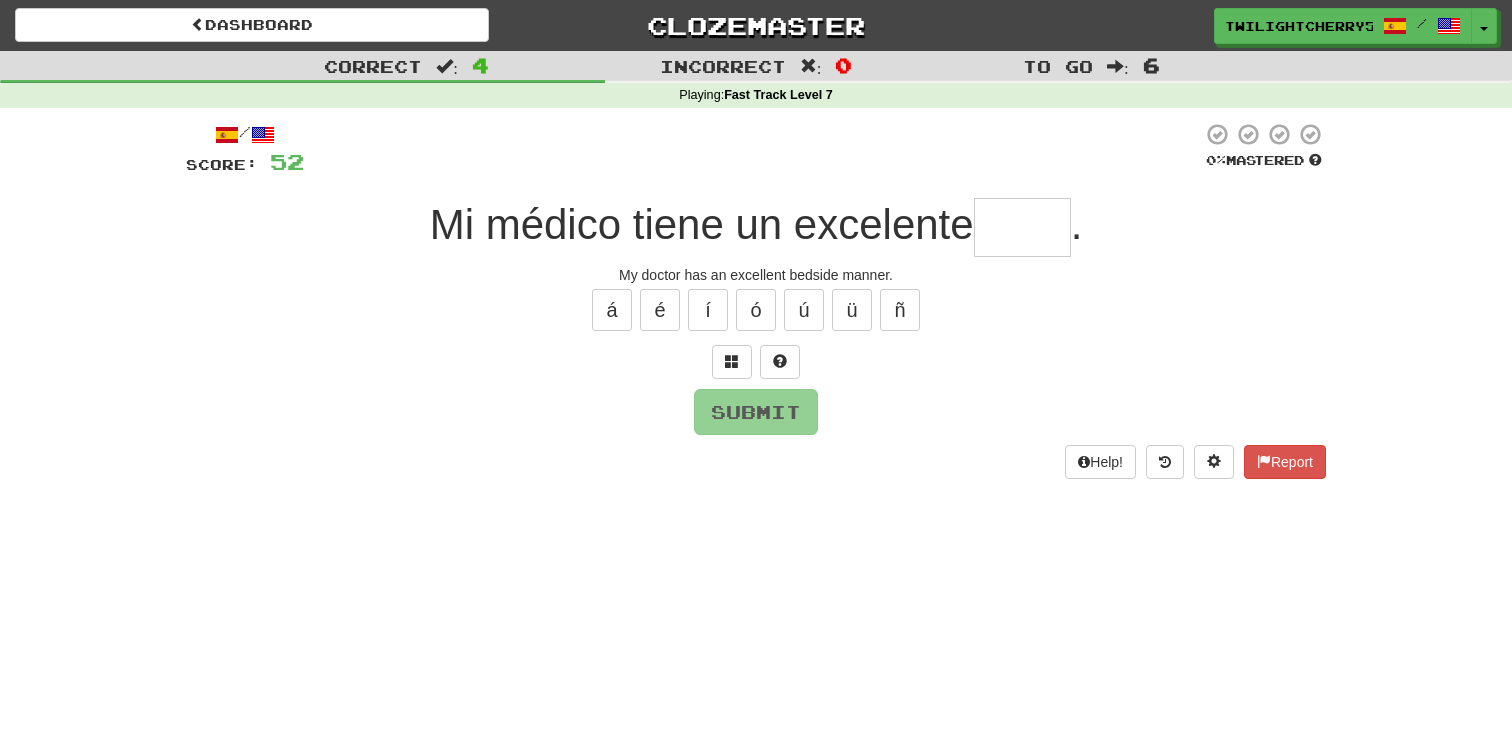 click on "/  Score:   52 0 %  Mastered Mi médico tiene un excelente  . My doctor has an excellent bedside manner. á é í ó ú ü ñ Submit  Help!  Report" at bounding box center [756, 300] 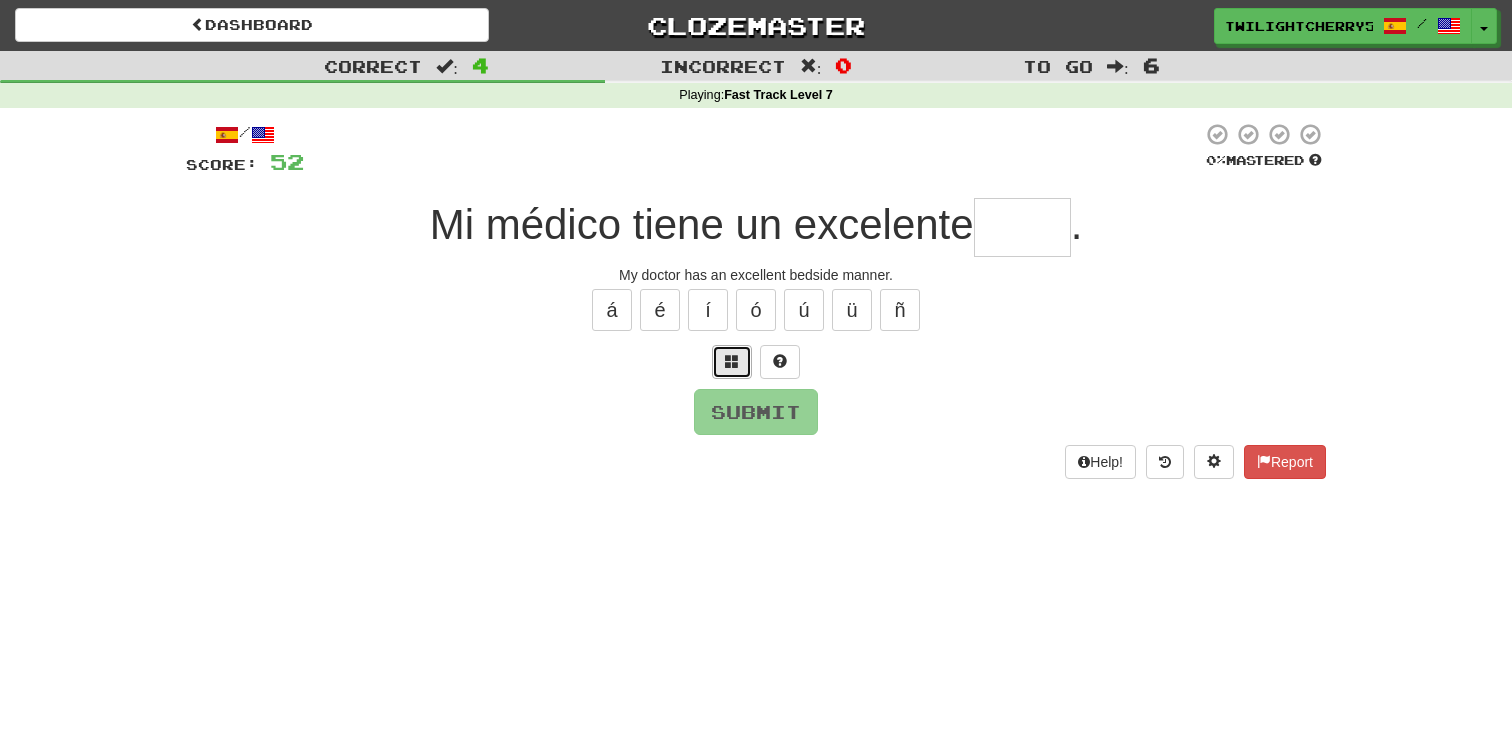 click at bounding box center [732, 361] 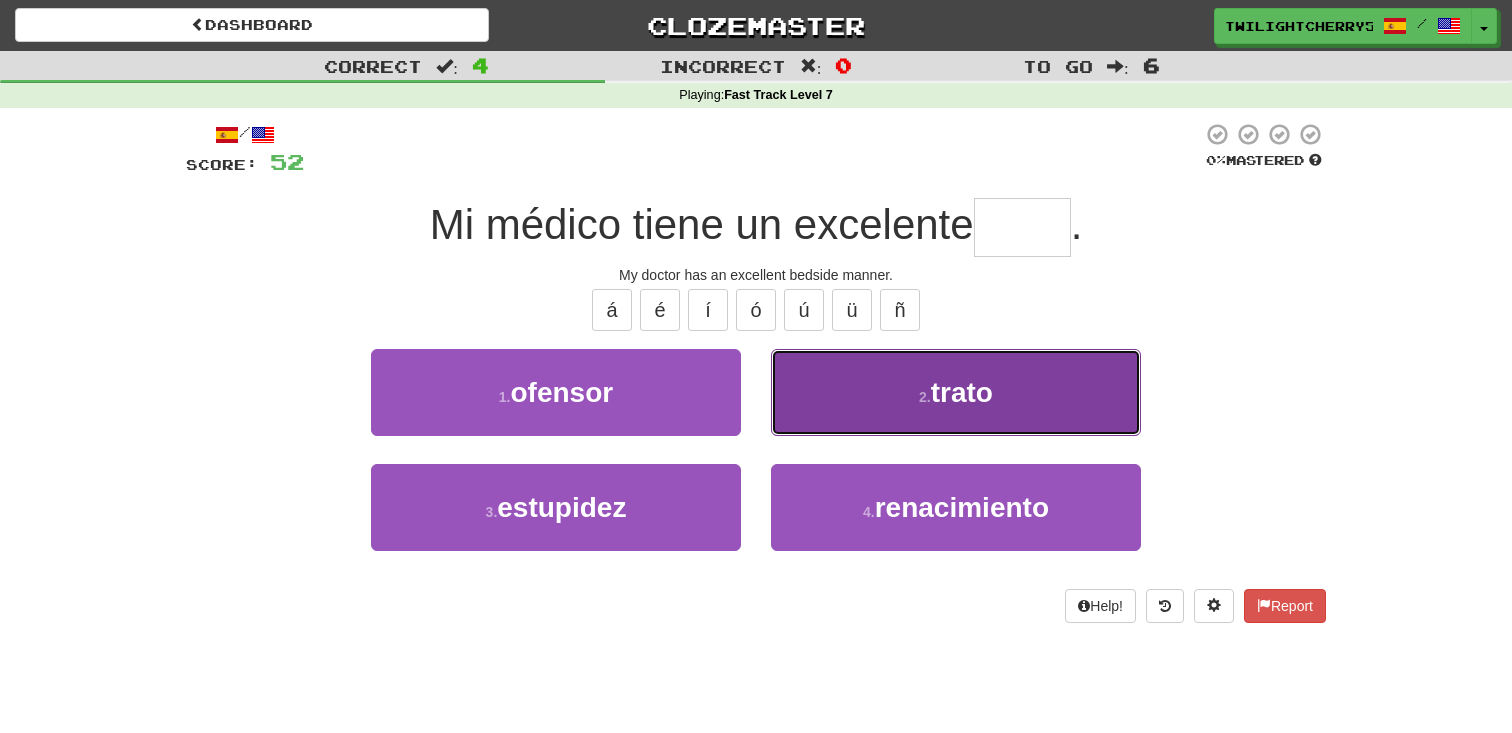 click on "2 .  trato" at bounding box center (956, 392) 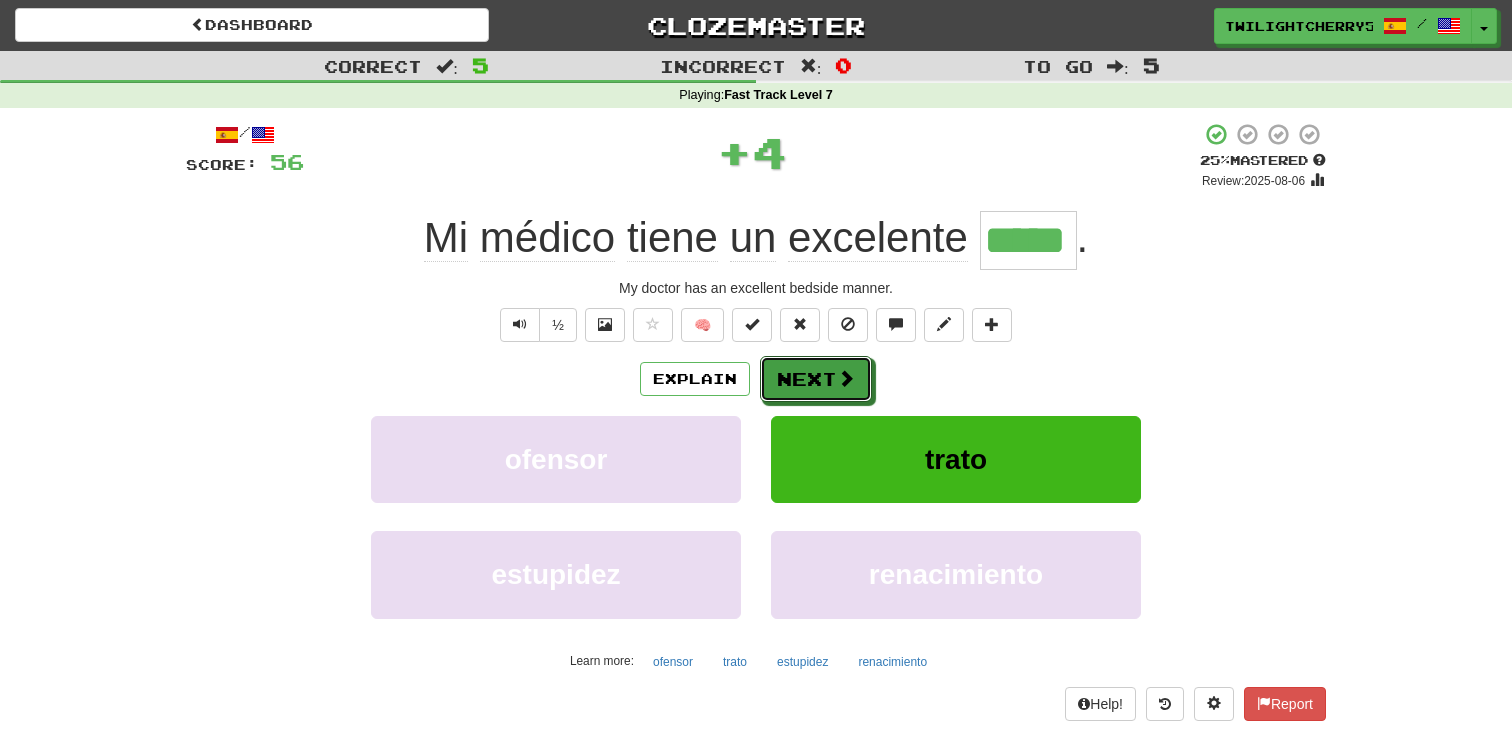click on "Next" at bounding box center (816, 379) 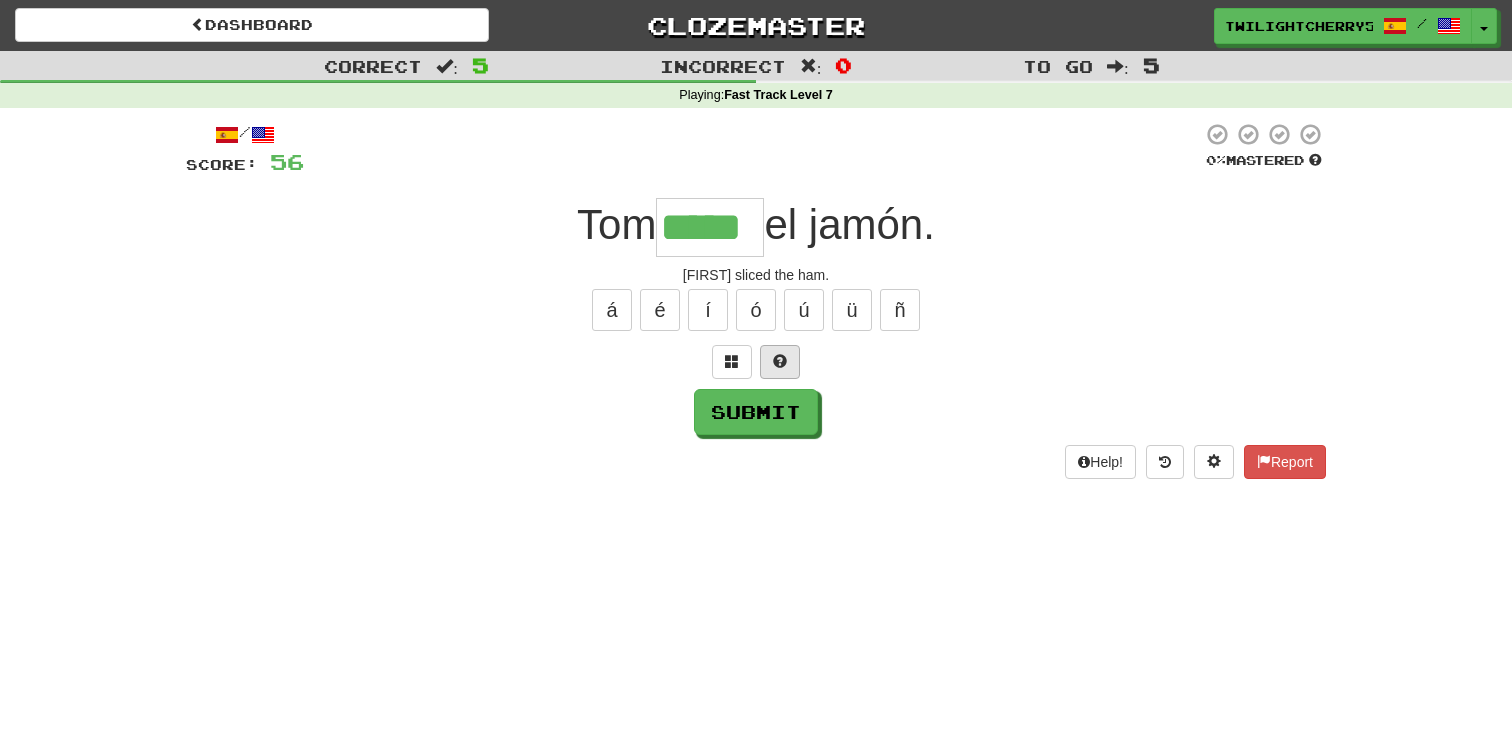 type on "*****" 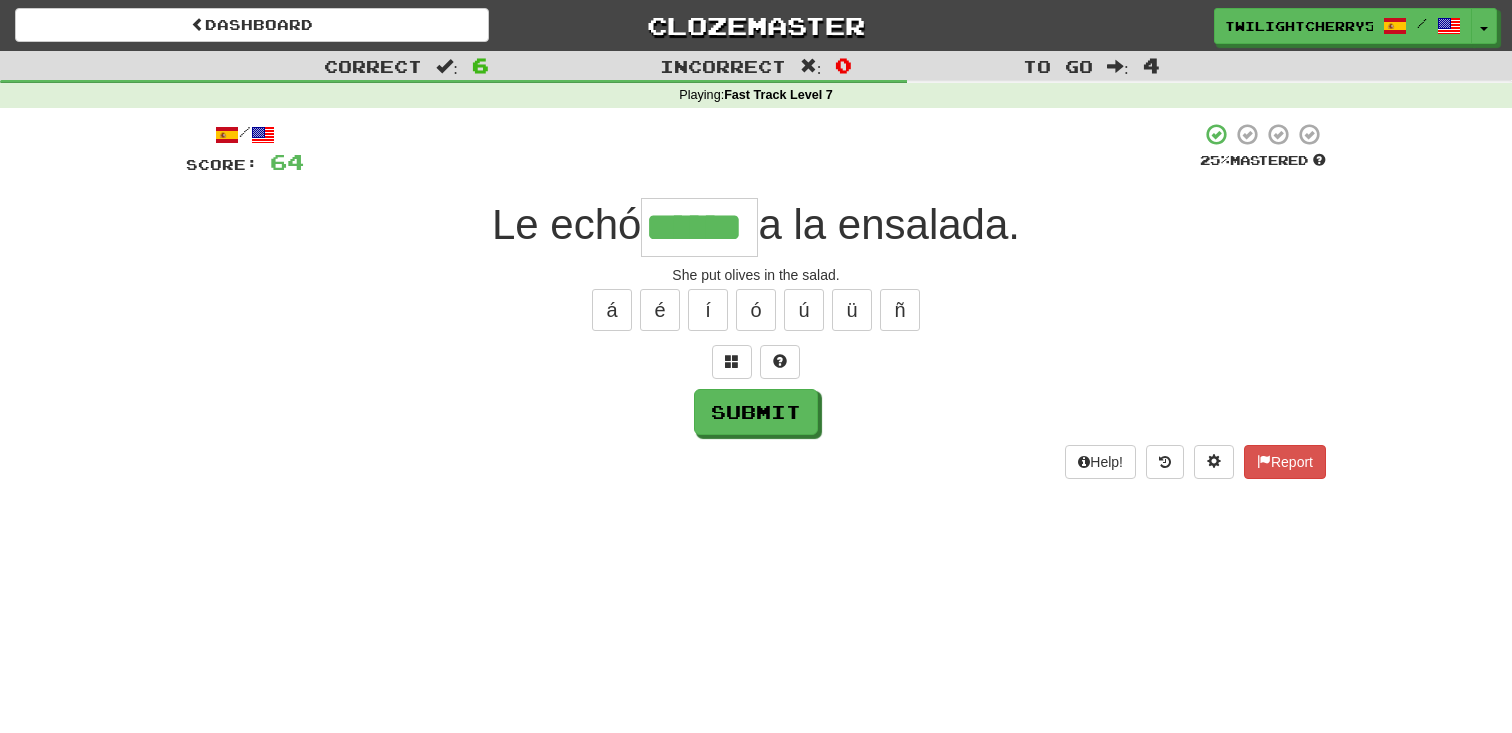 type on "******" 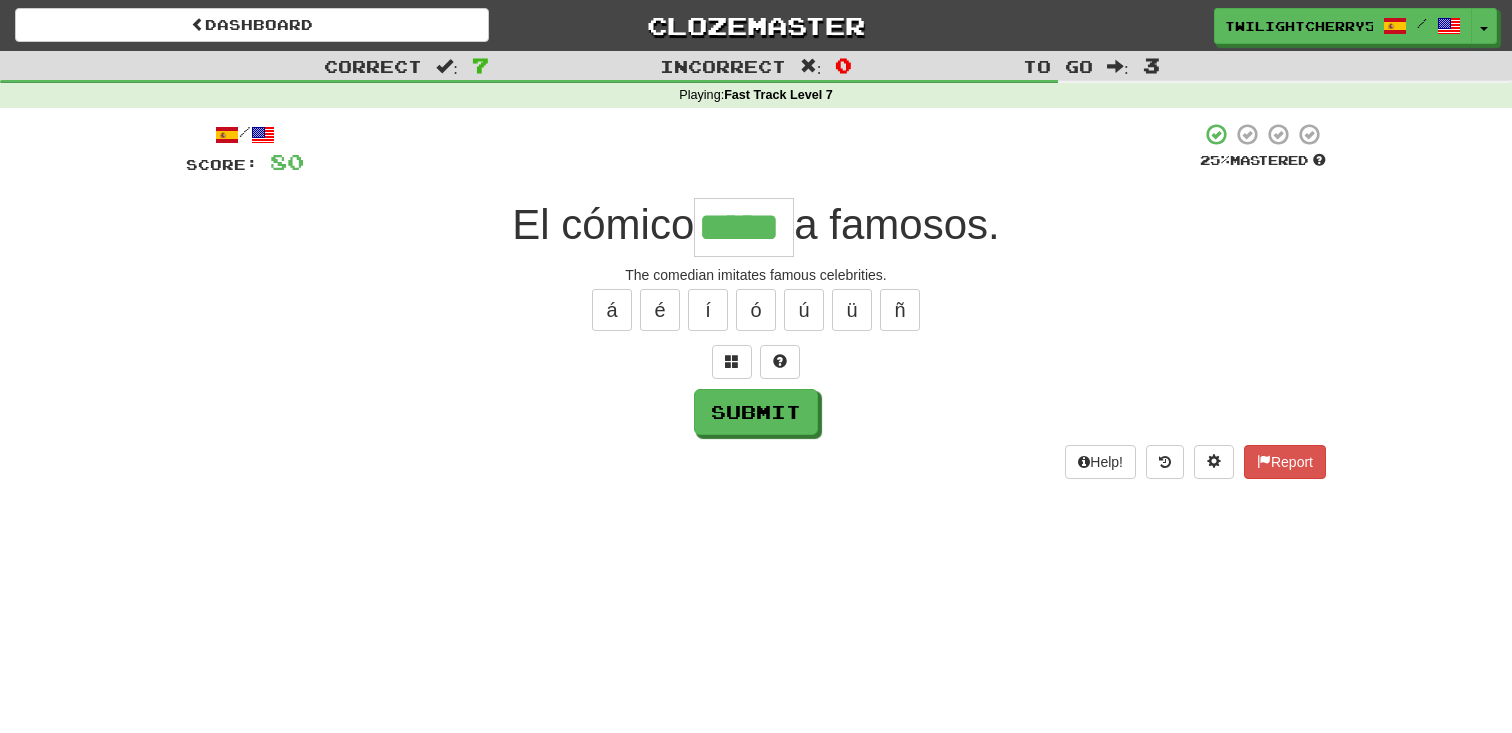type on "*****" 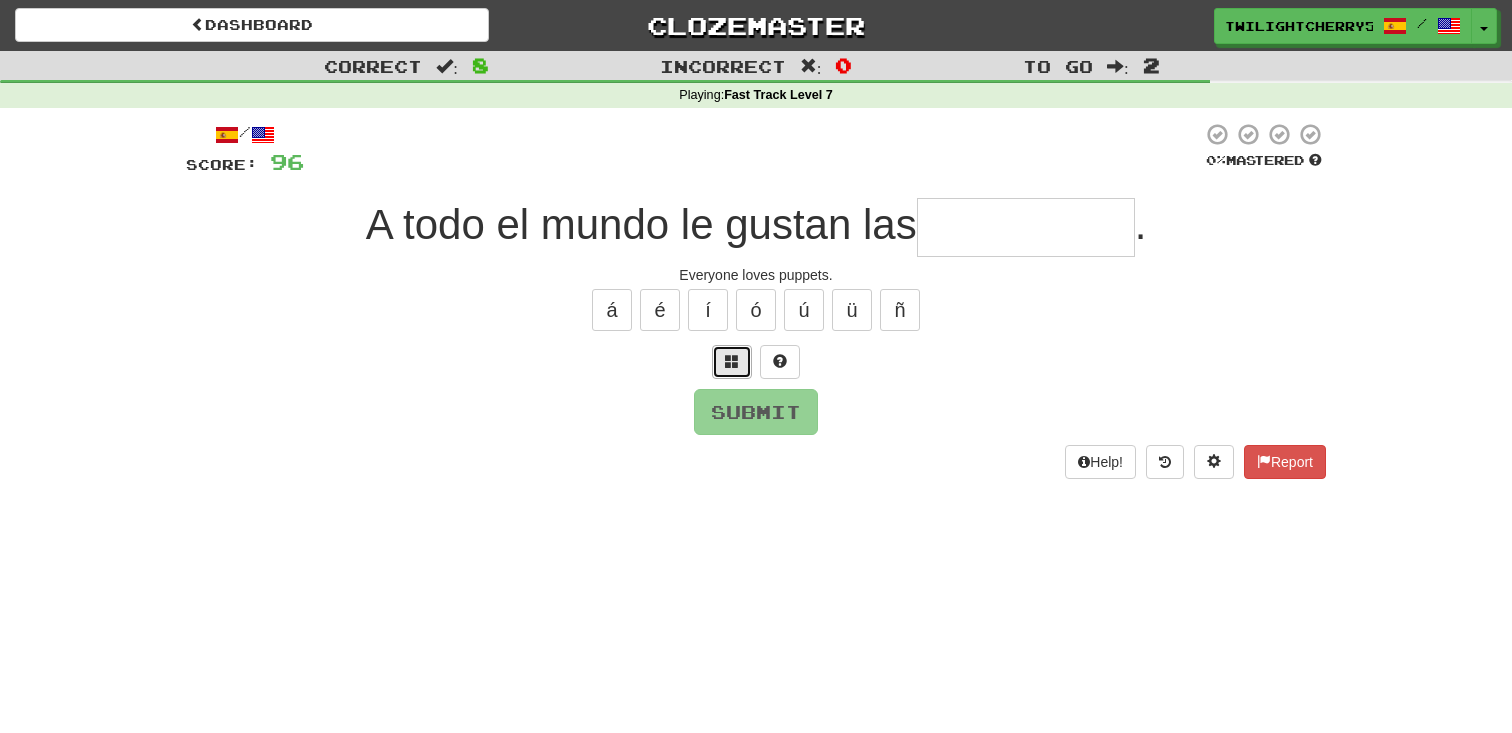 click at bounding box center (732, 361) 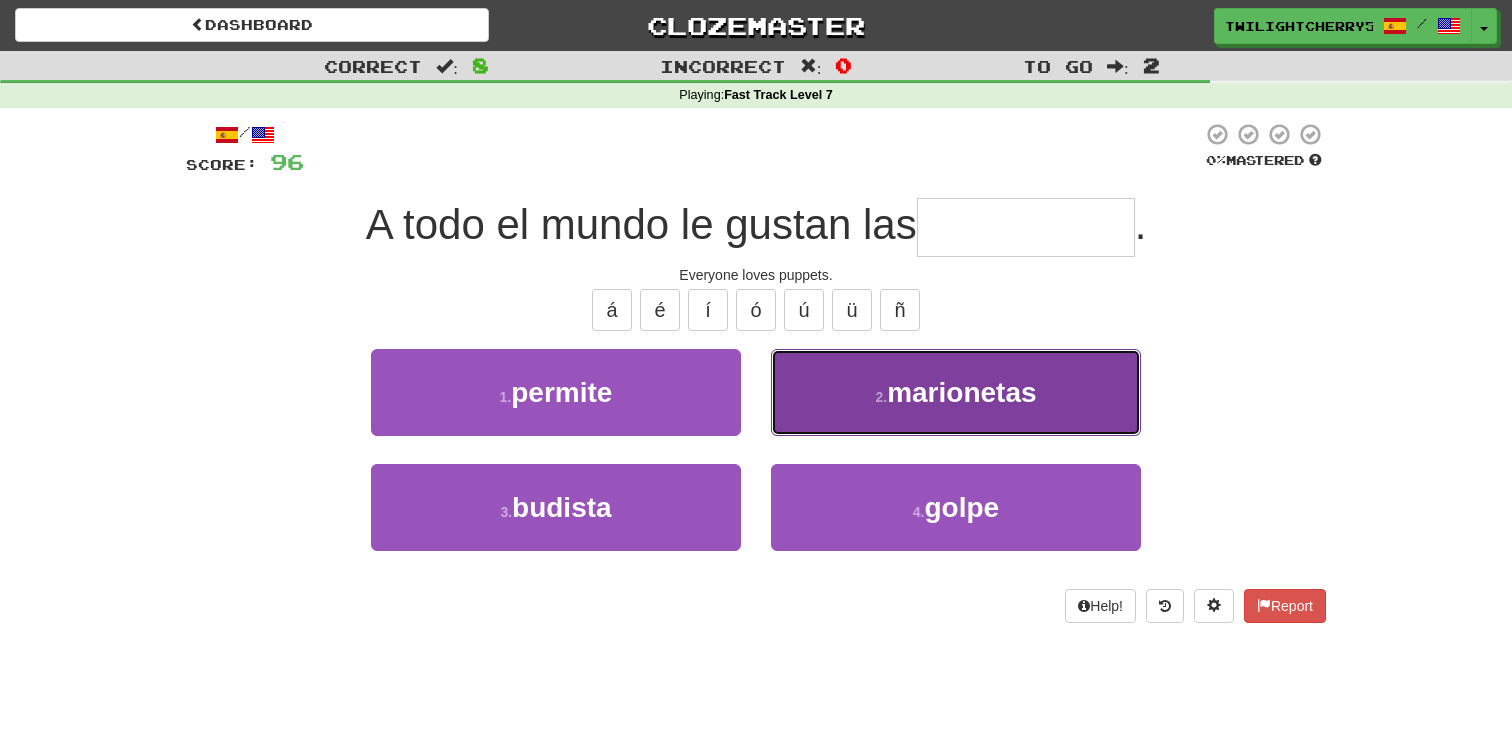 click on "2 ." at bounding box center (881, 397) 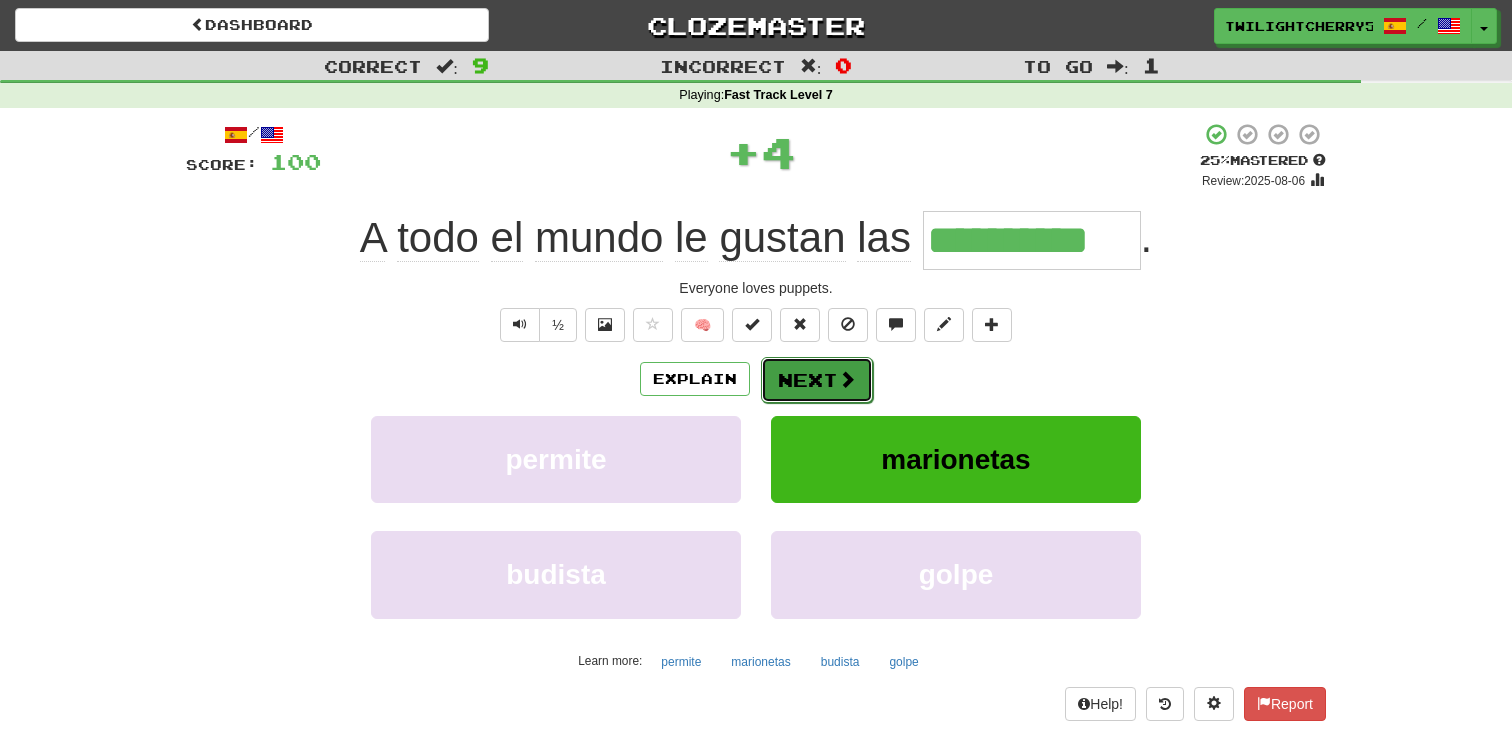 click on "Next" at bounding box center (817, 380) 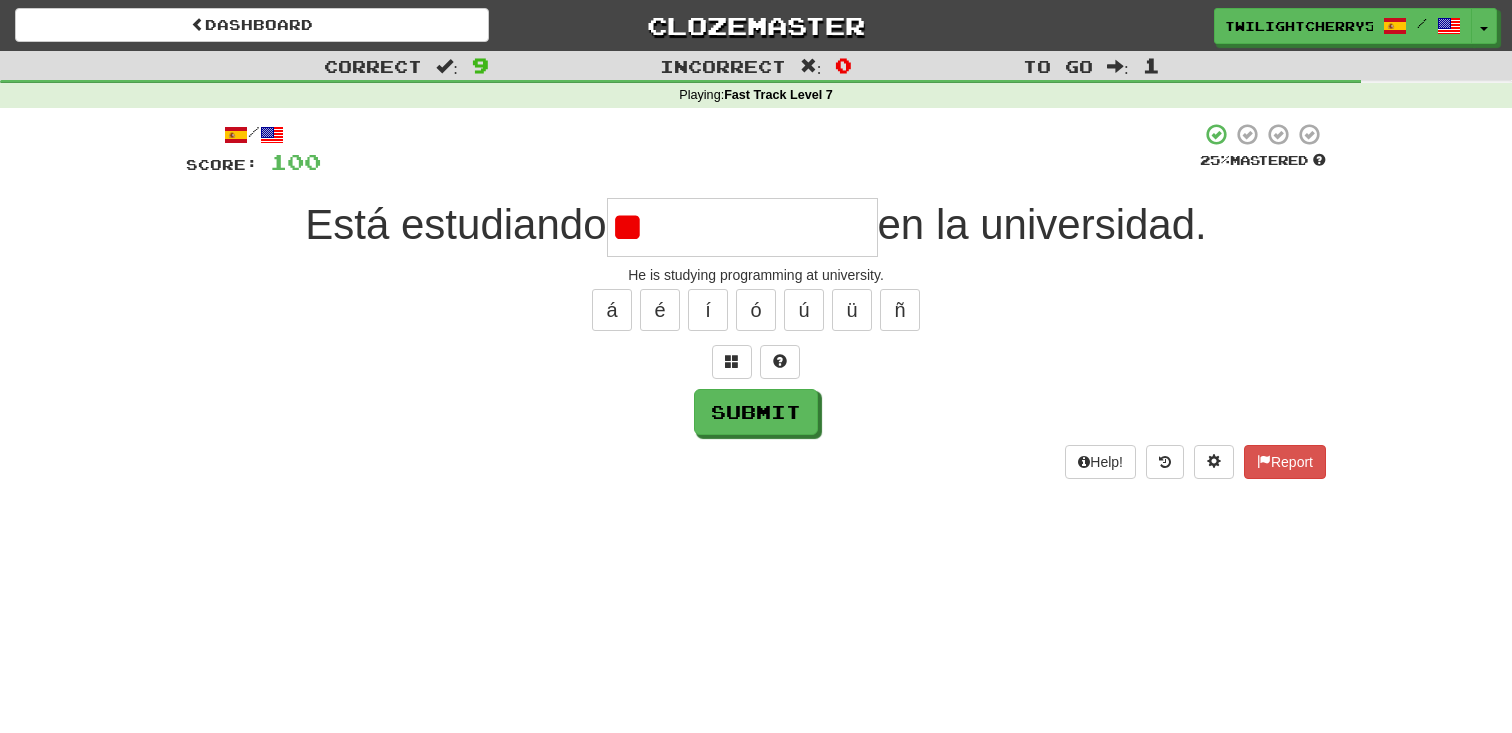 type on "*" 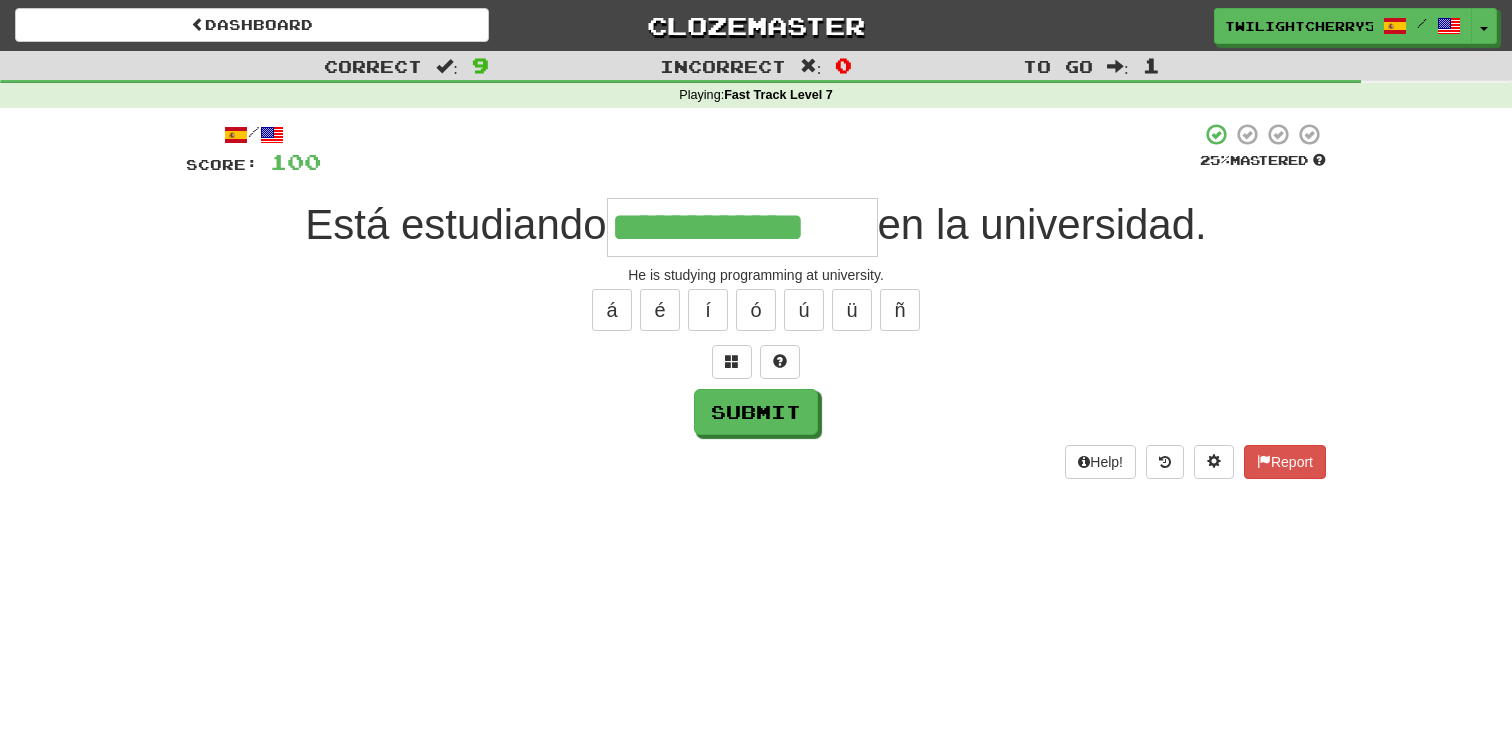 type on "**********" 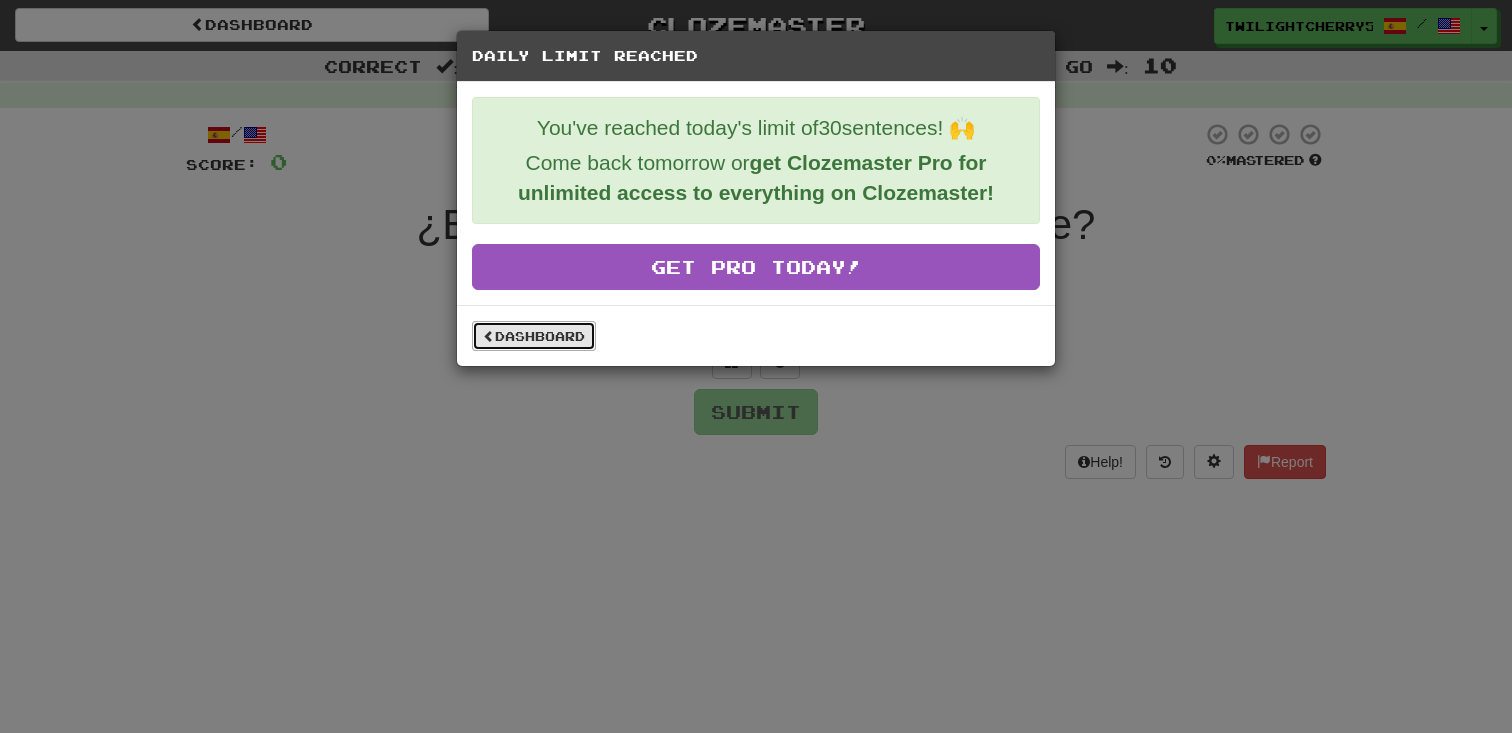 click on "Dashboard" at bounding box center [534, 336] 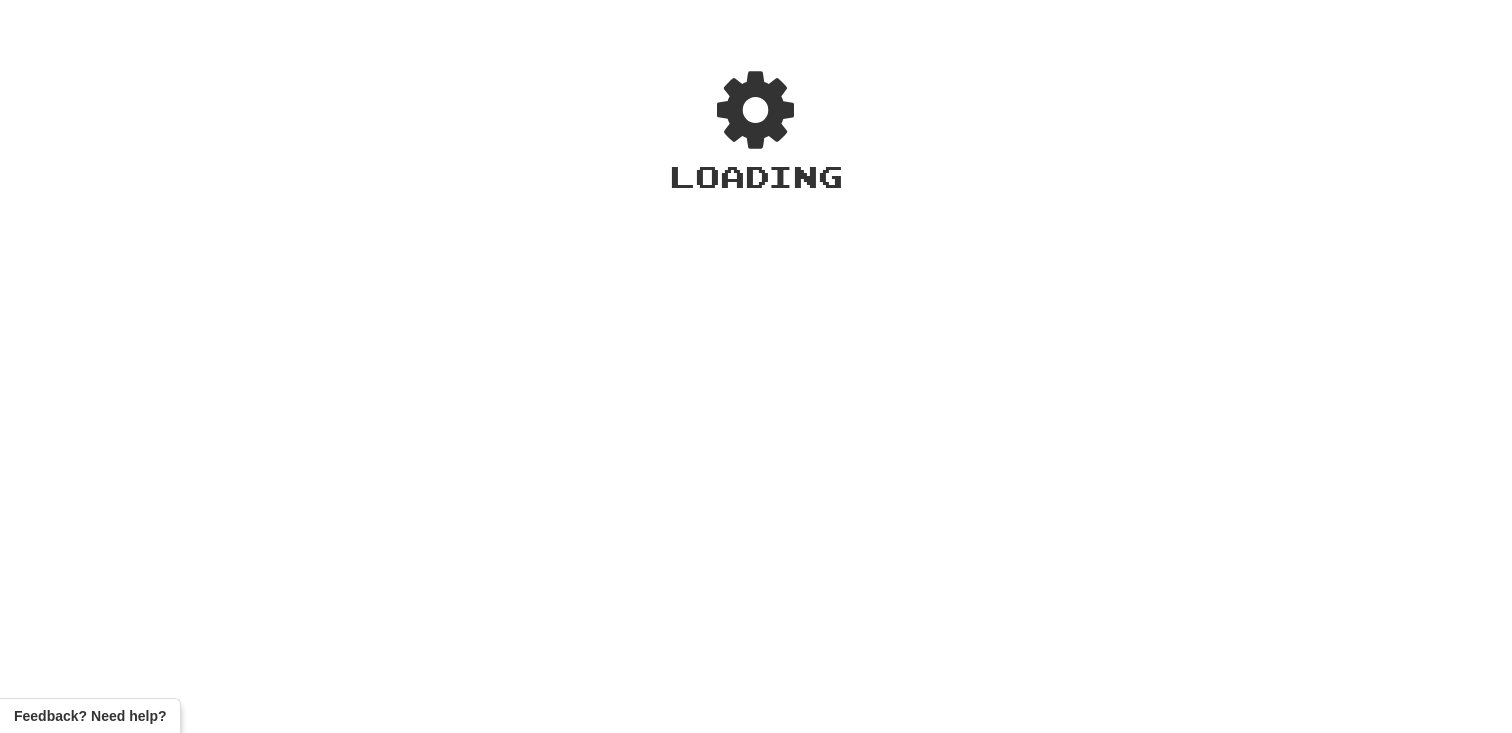 scroll, scrollTop: 0, scrollLeft: 0, axis: both 